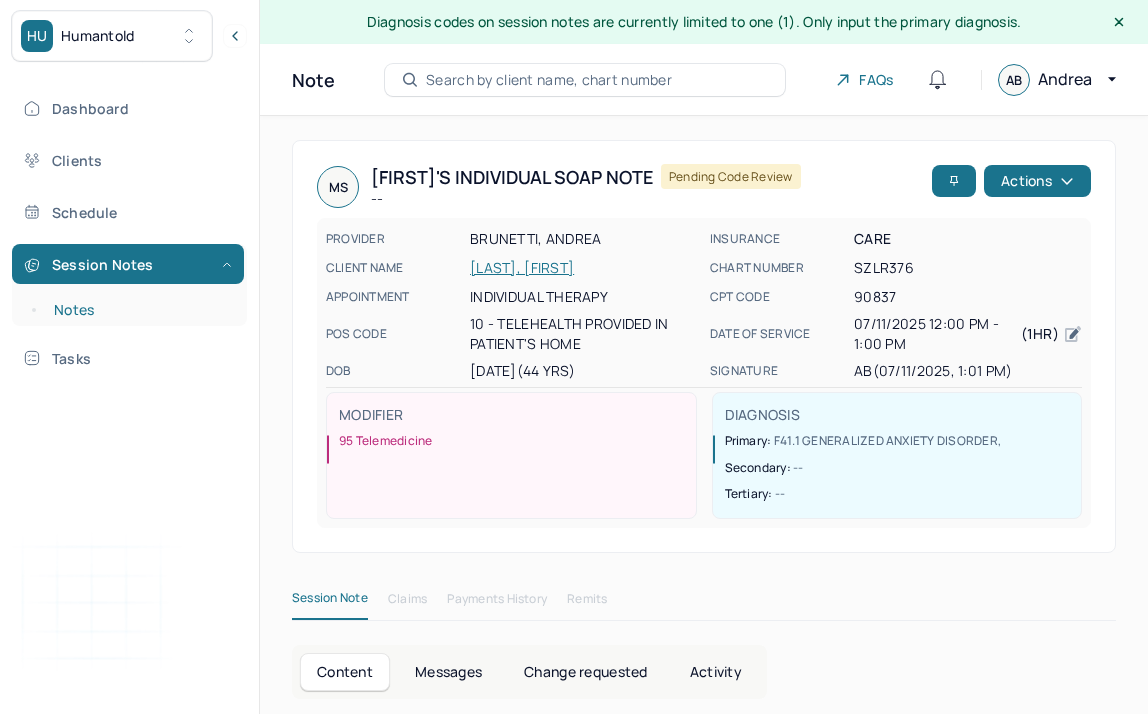 scroll, scrollTop: 36, scrollLeft: 0, axis: vertical 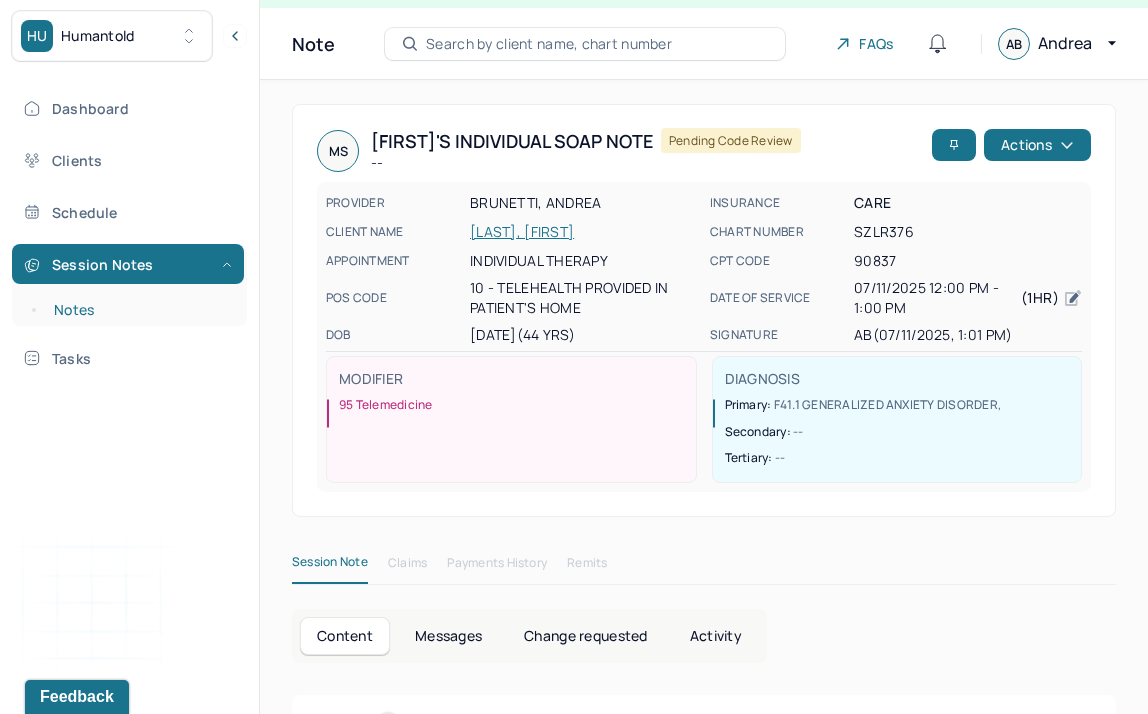 click on "Notes" at bounding box center [139, 310] 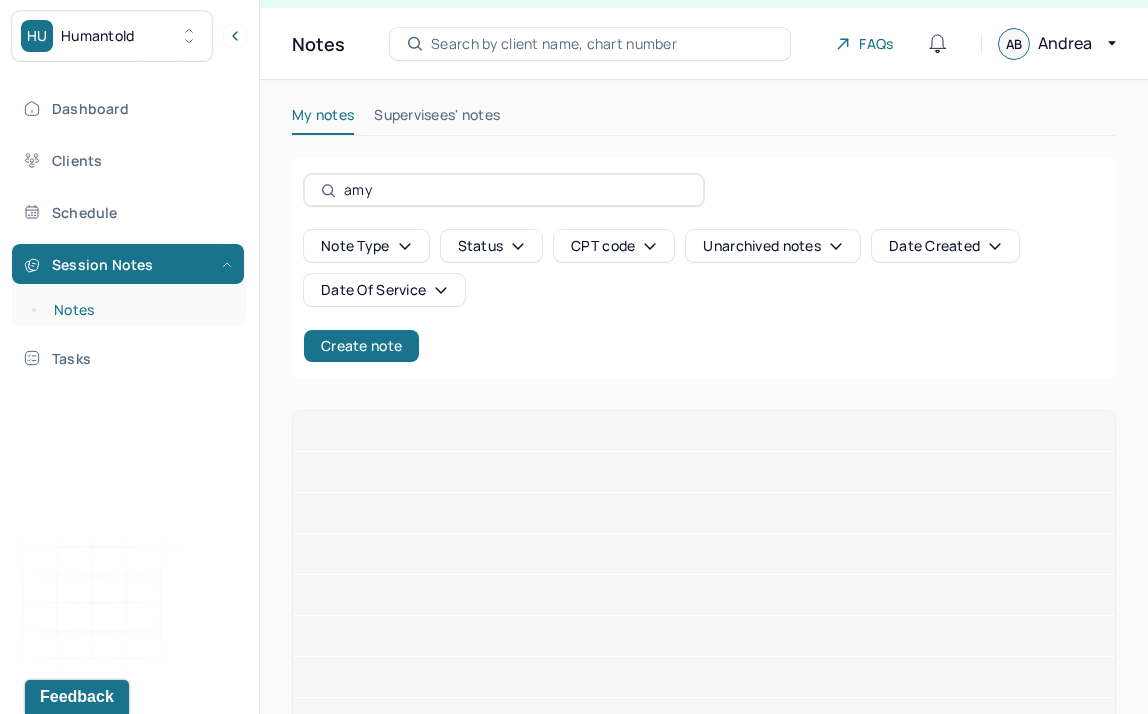 scroll, scrollTop: 22, scrollLeft: 0, axis: vertical 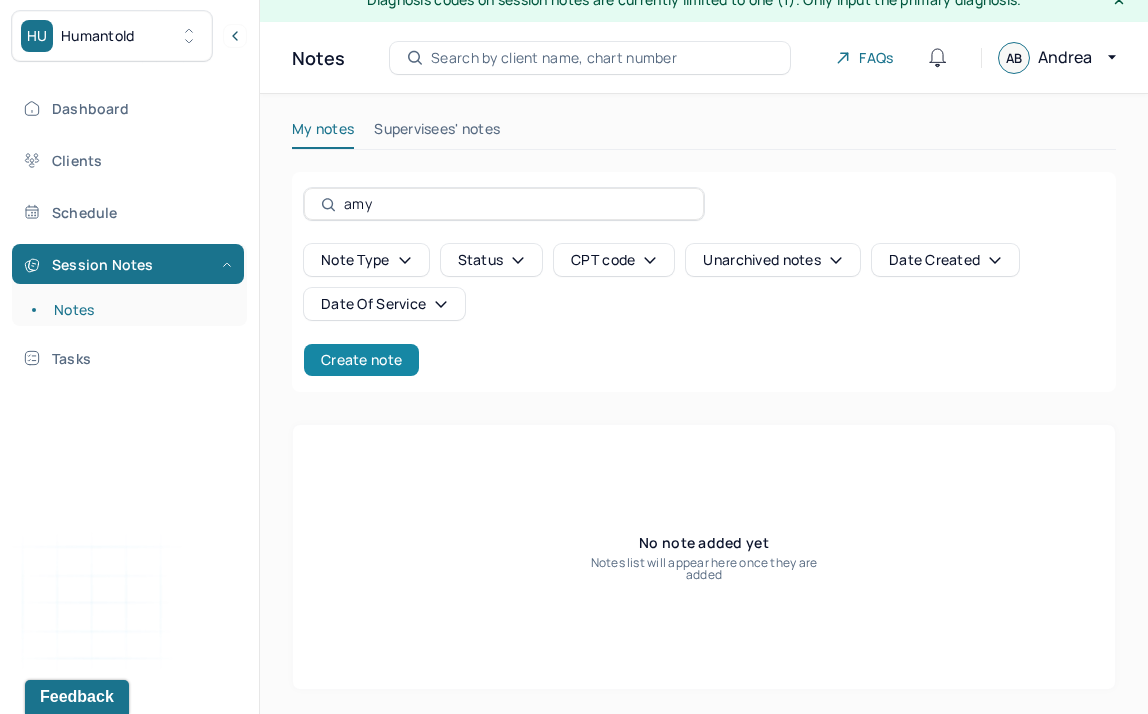 click on "Create note" at bounding box center [361, 360] 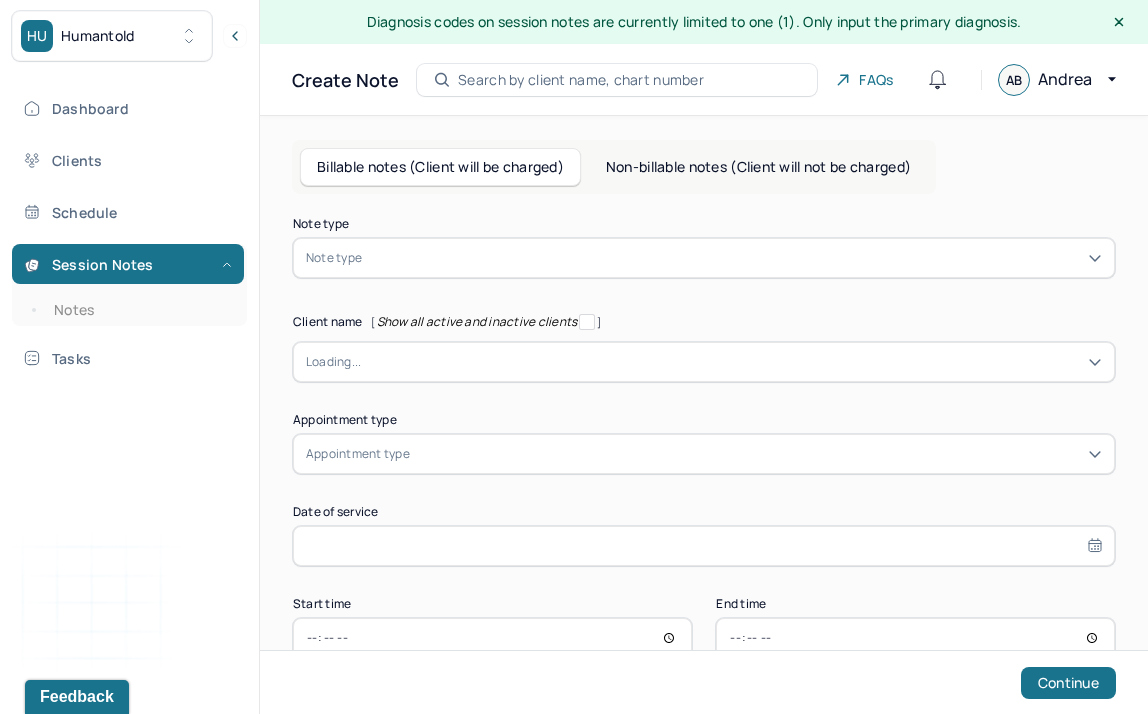 click at bounding box center (734, 258) 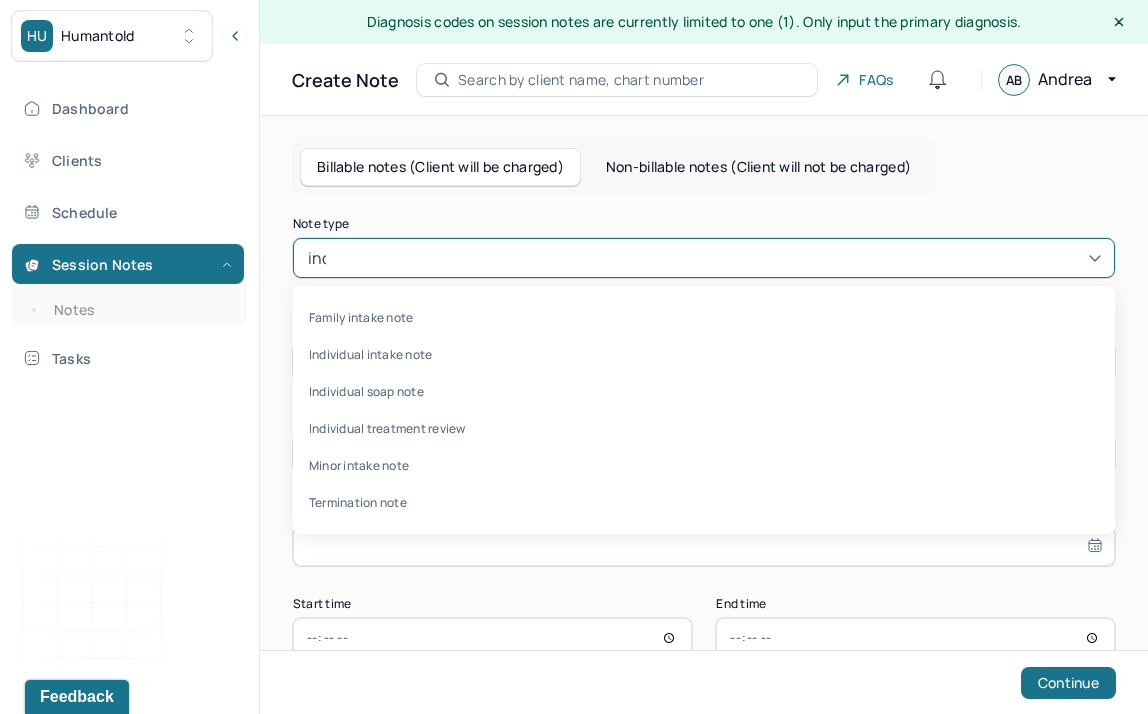 type on "indi" 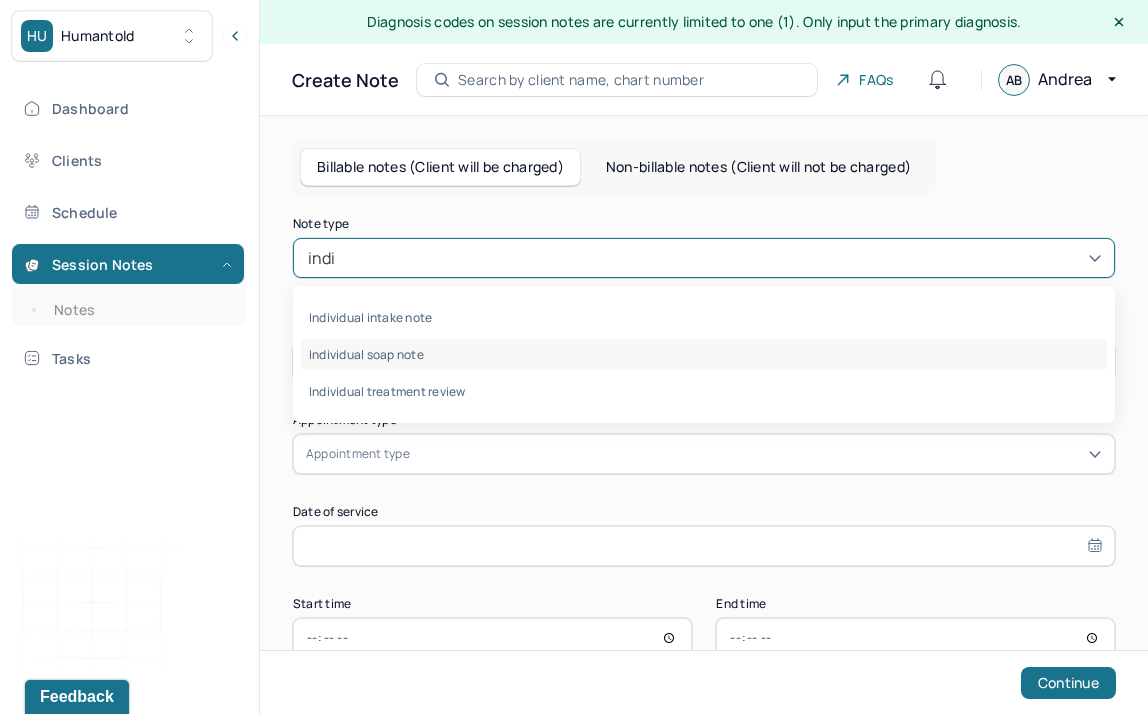 click on "Individual soap note" at bounding box center (704, 354) 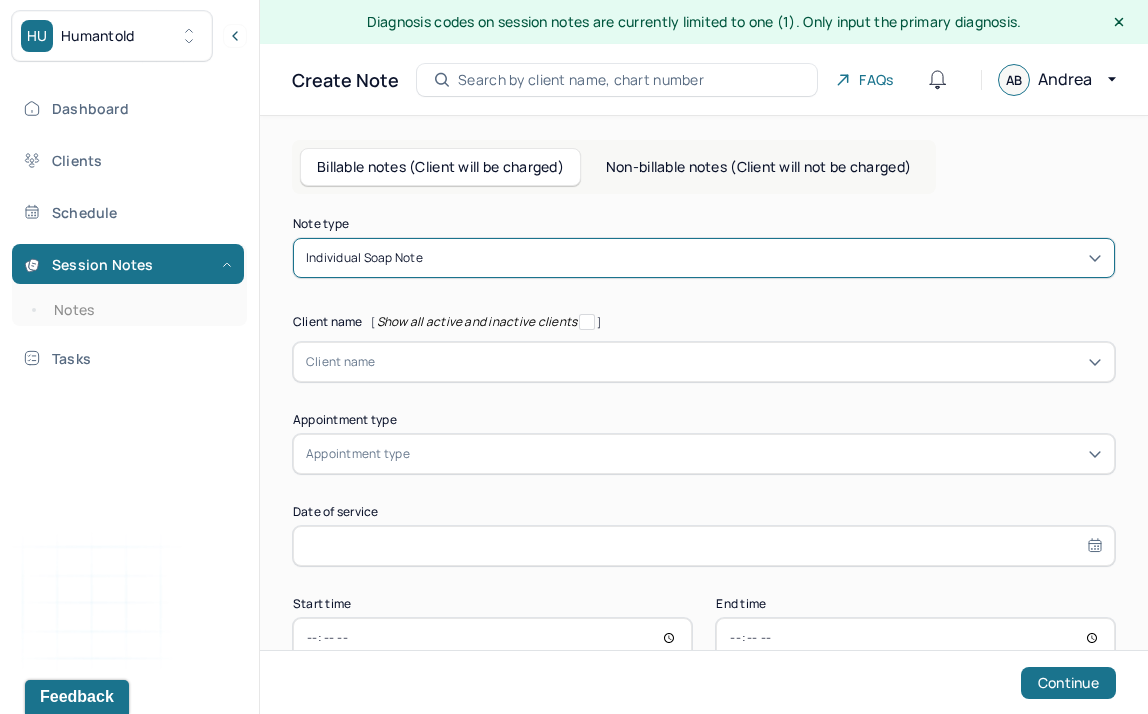 click at bounding box center [739, 362] 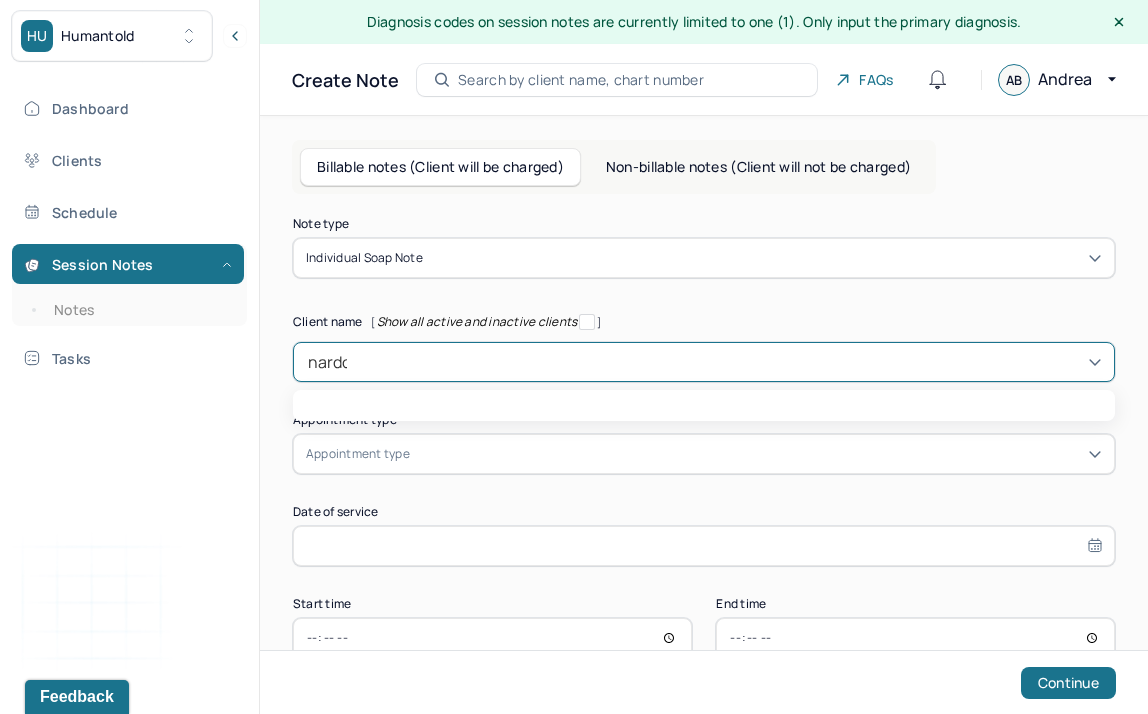 type on "nardos" 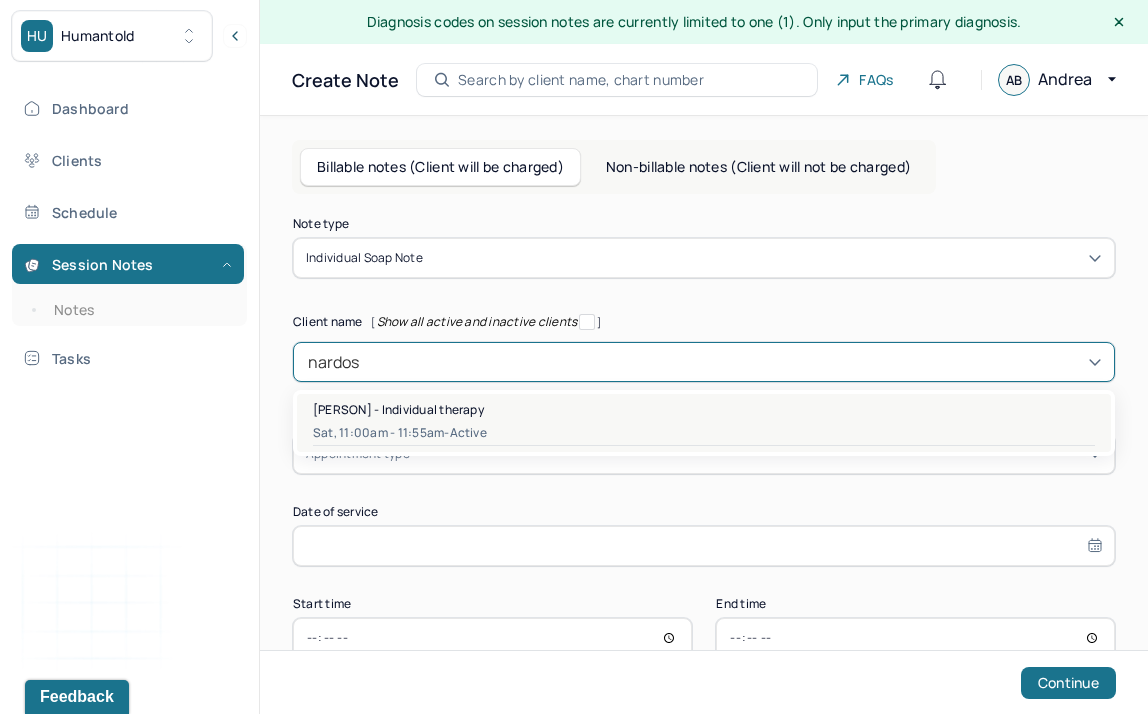 click on "[PERSON] - Individual therapy" at bounding box center [398, 409] 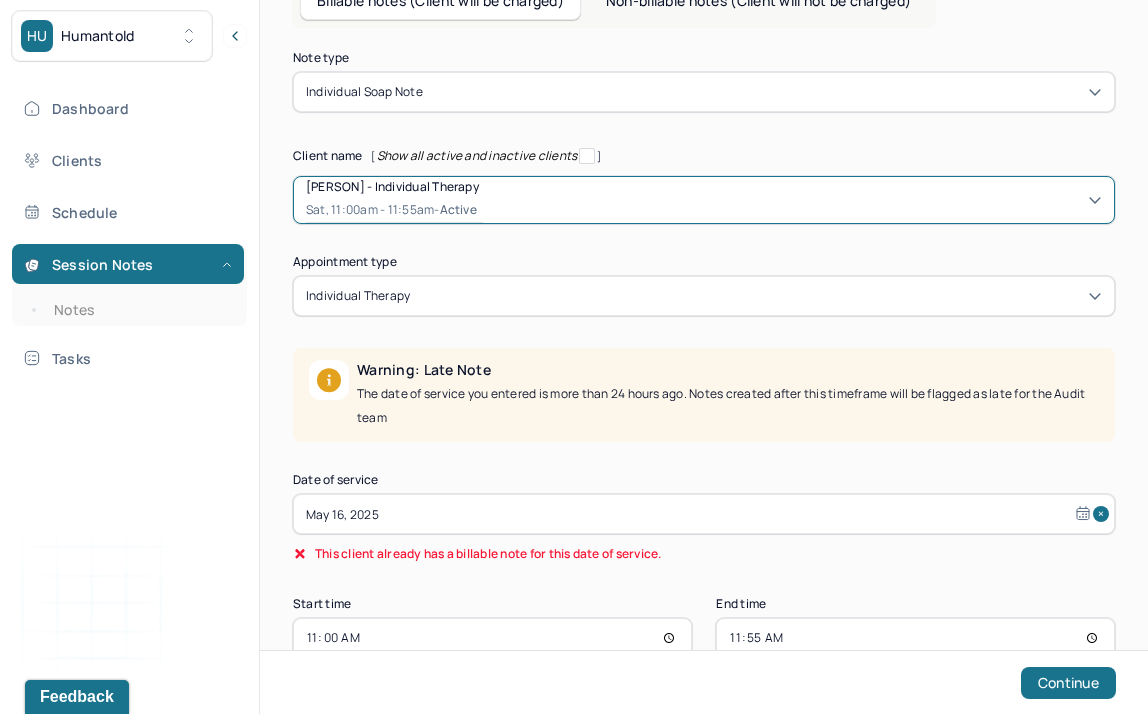 scroll, scrollTop: 183, scrollLeft: 0, axis: vertical 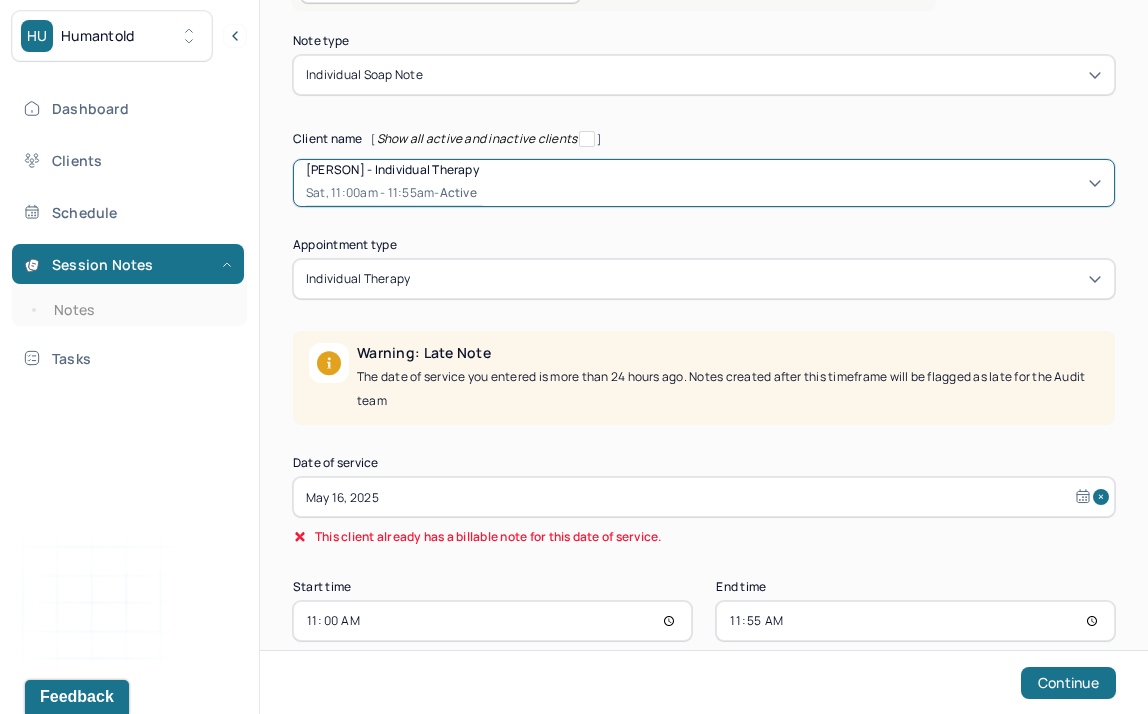 click on "May 16, 2025" at bounding box center (704, 497) 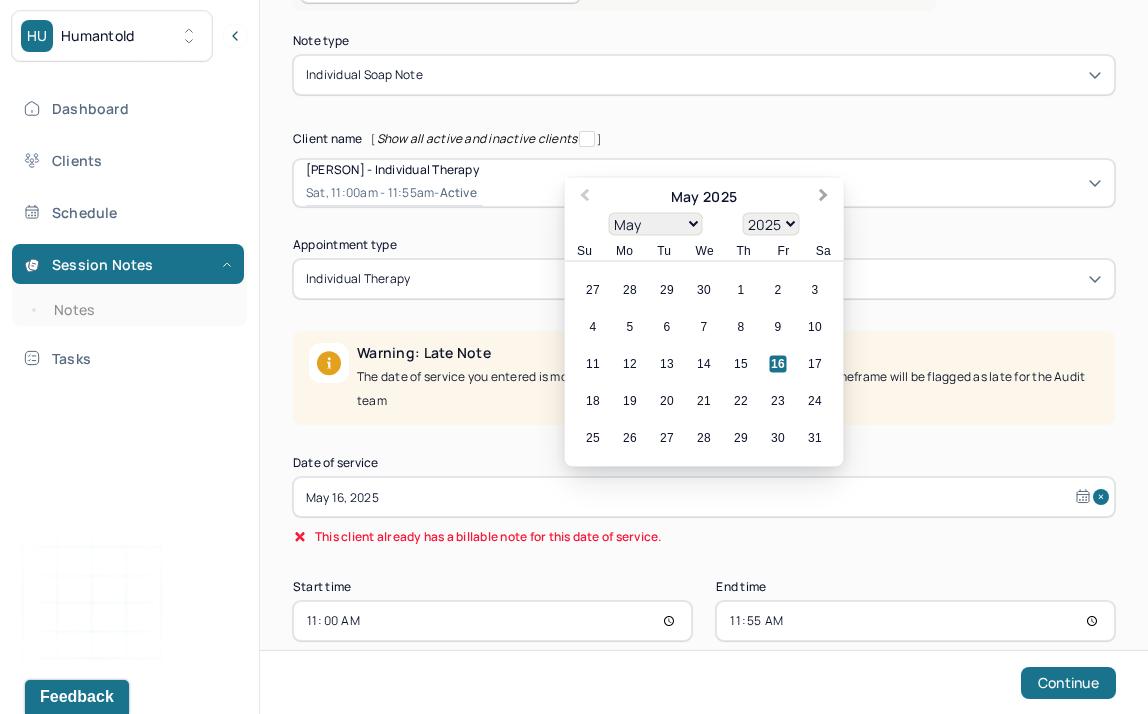 click on "Next Month" at bounding box center [826, 199] 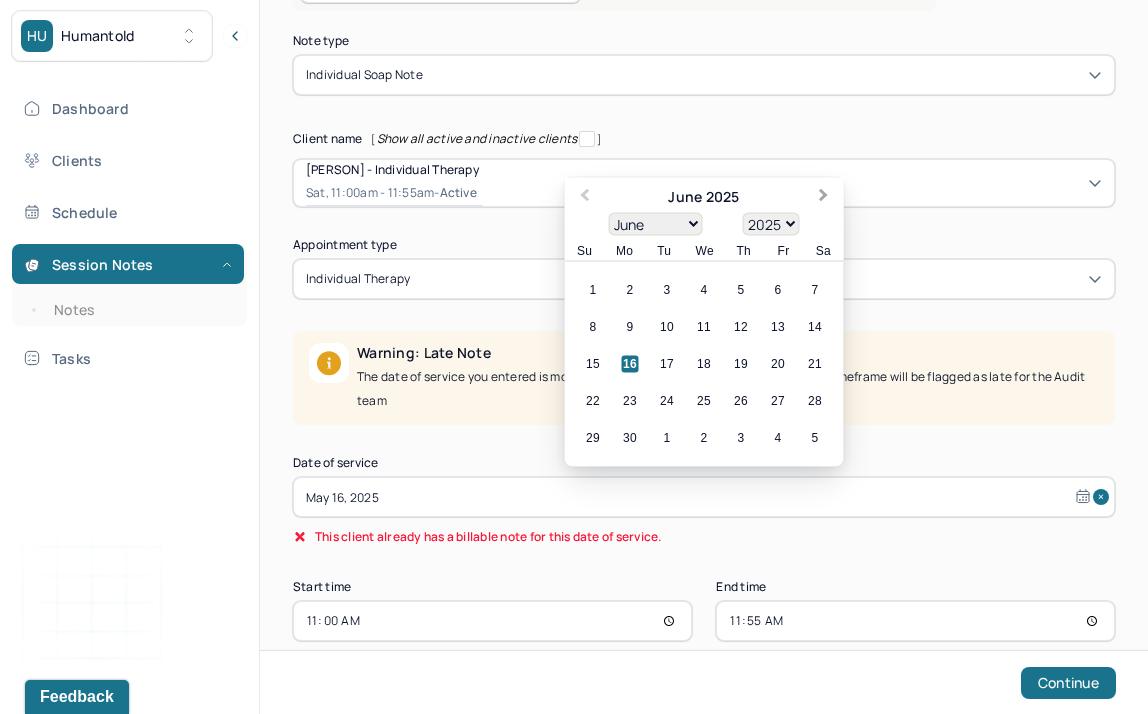 click on "Next Month" at bounding box center (824, 197) 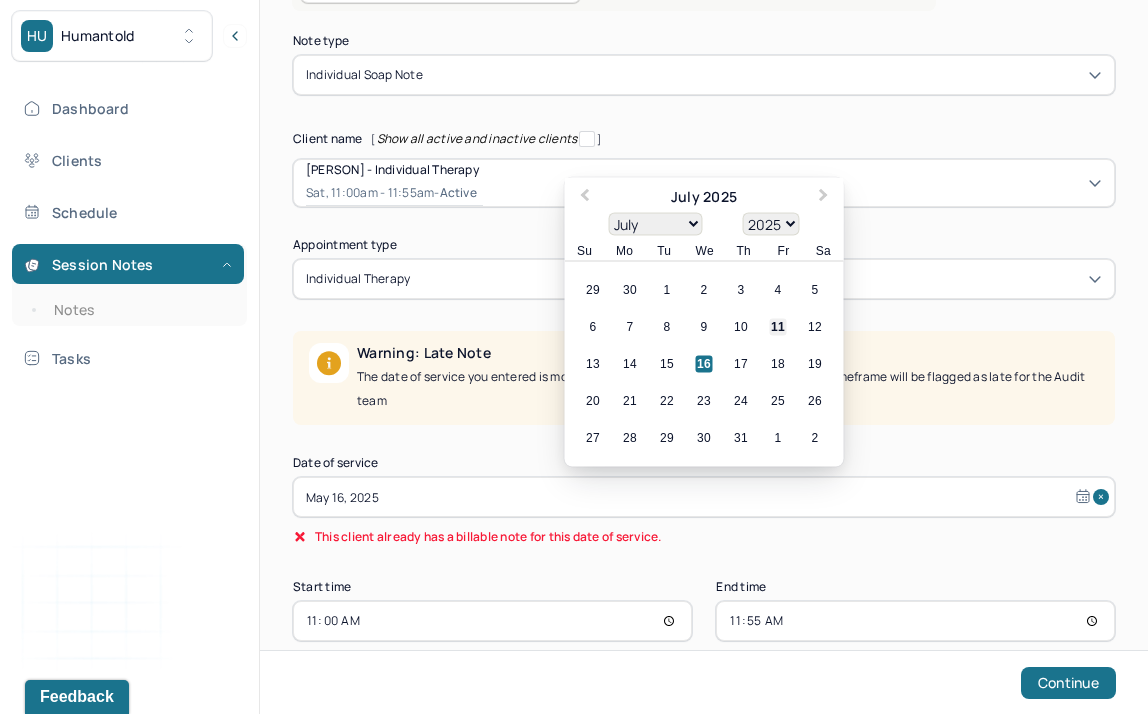 click on "11" at bounding box center [778, 327] 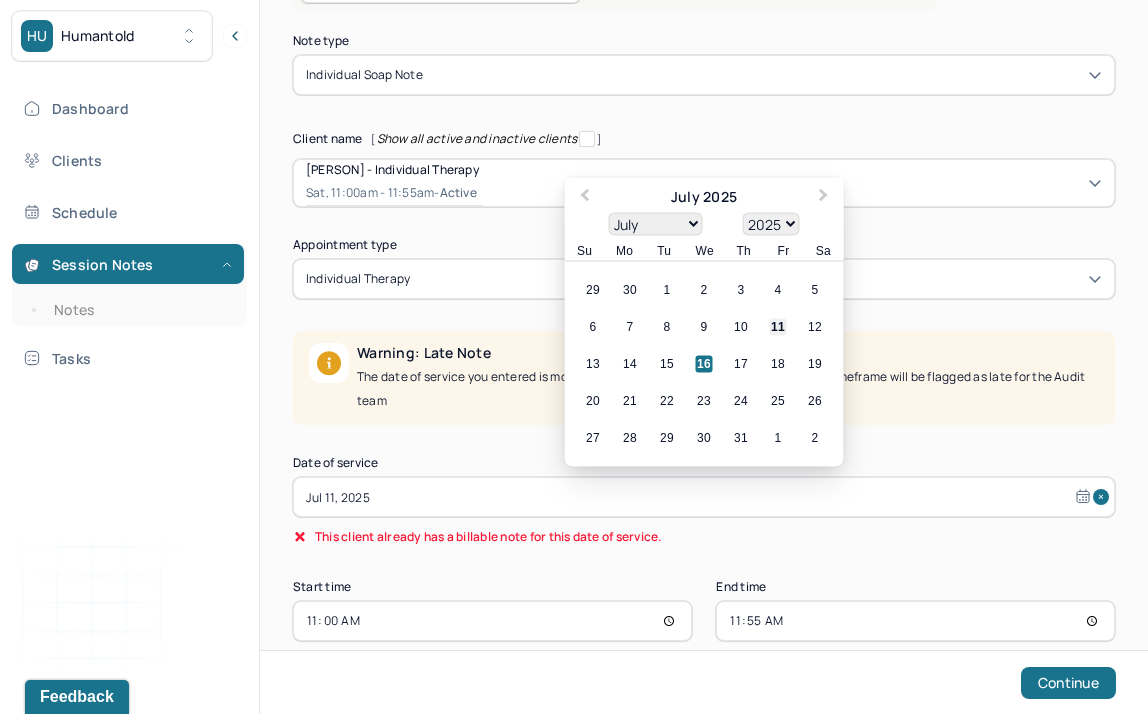 scroll, scrollTop: 57, scrollLeft: 0, axis: vertical 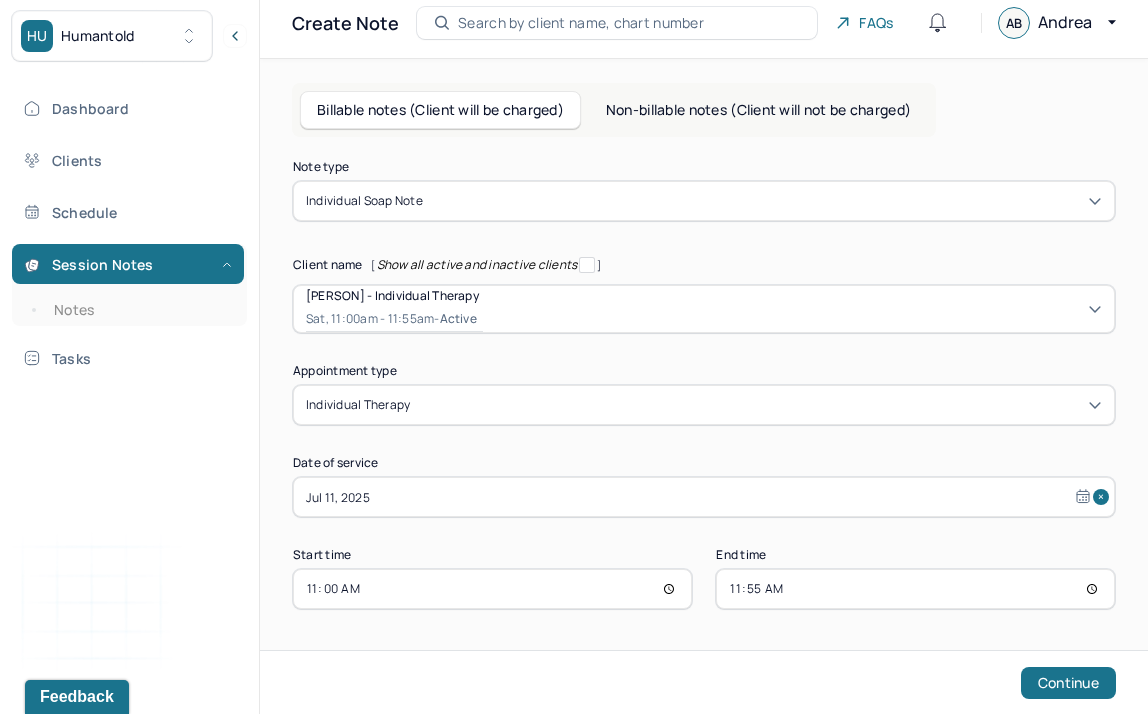 click on "11:00" at bounding box center (492, 589) 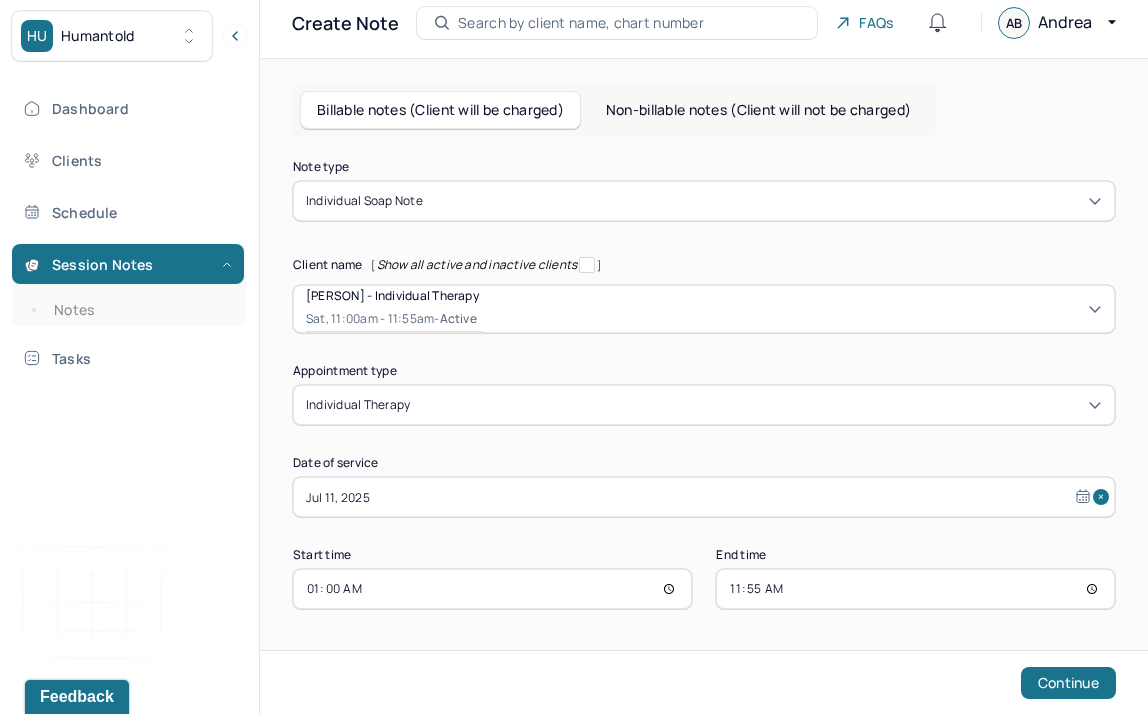 type on "13:00" 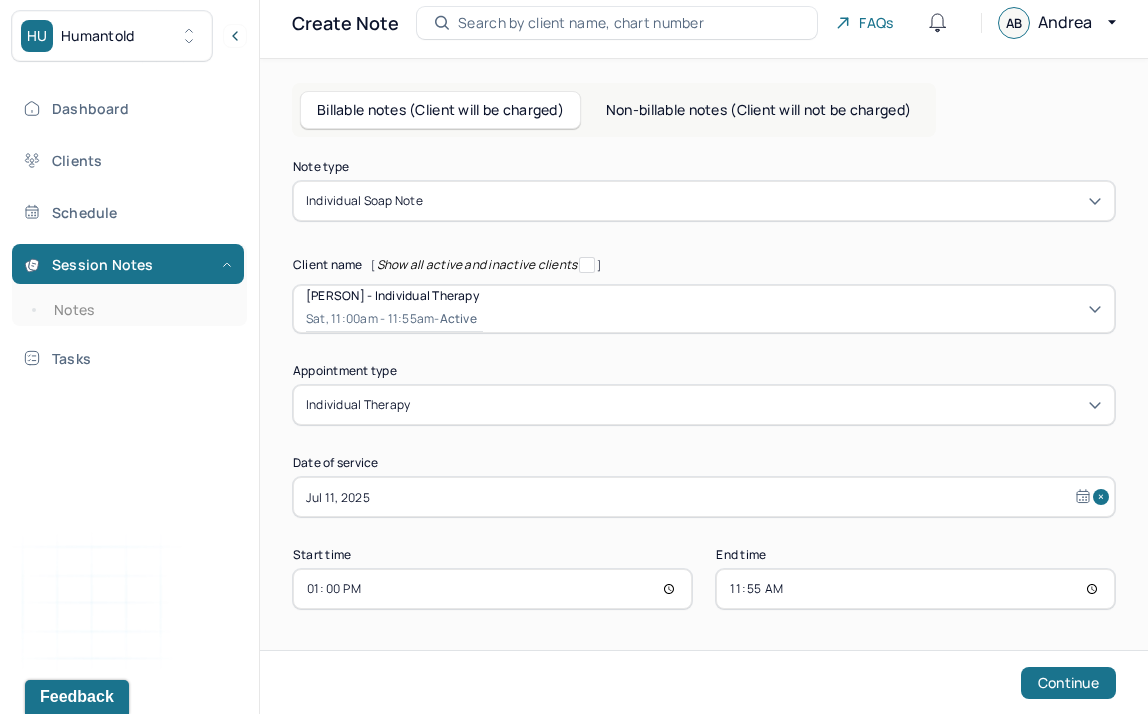 click on "11:55" at bounding box center [915, 589] 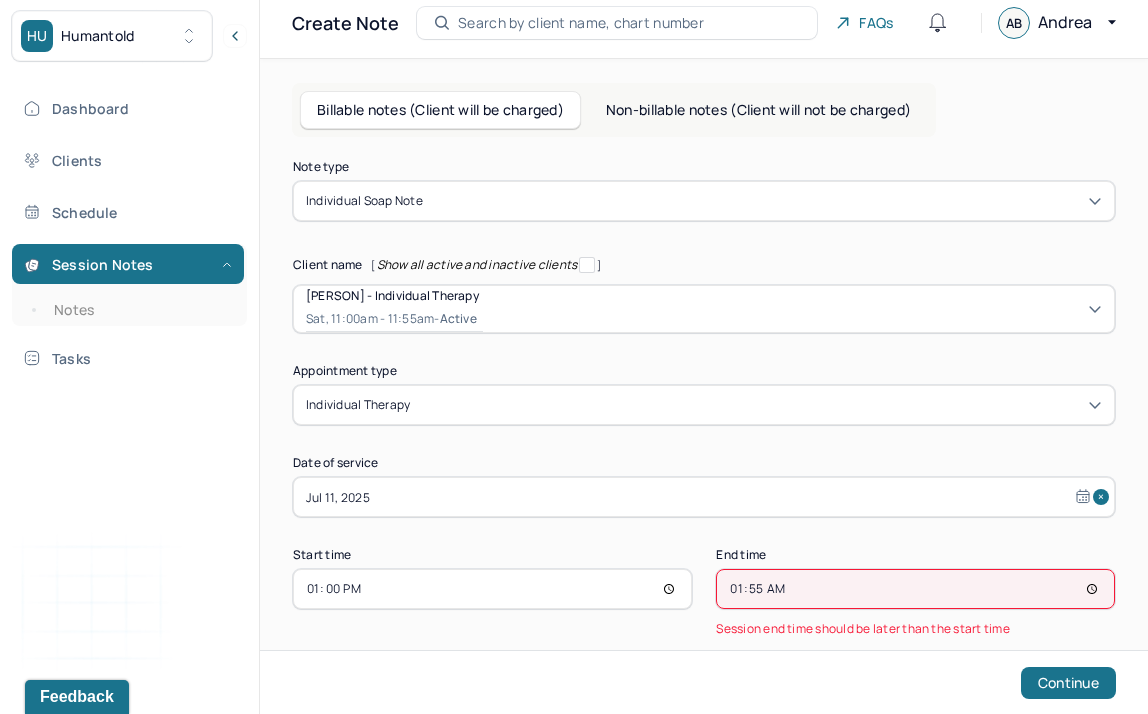 click on "01:55" at bounding box center (915, 589) 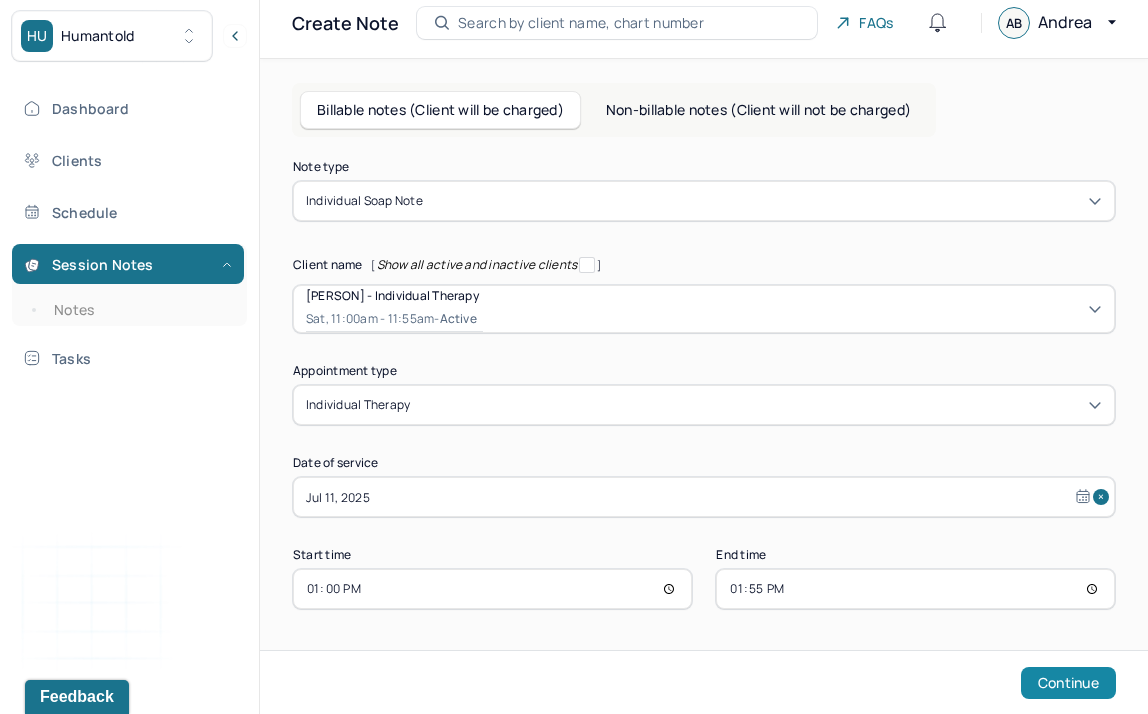 click on "Continue" at bounding box center (1068, 683) 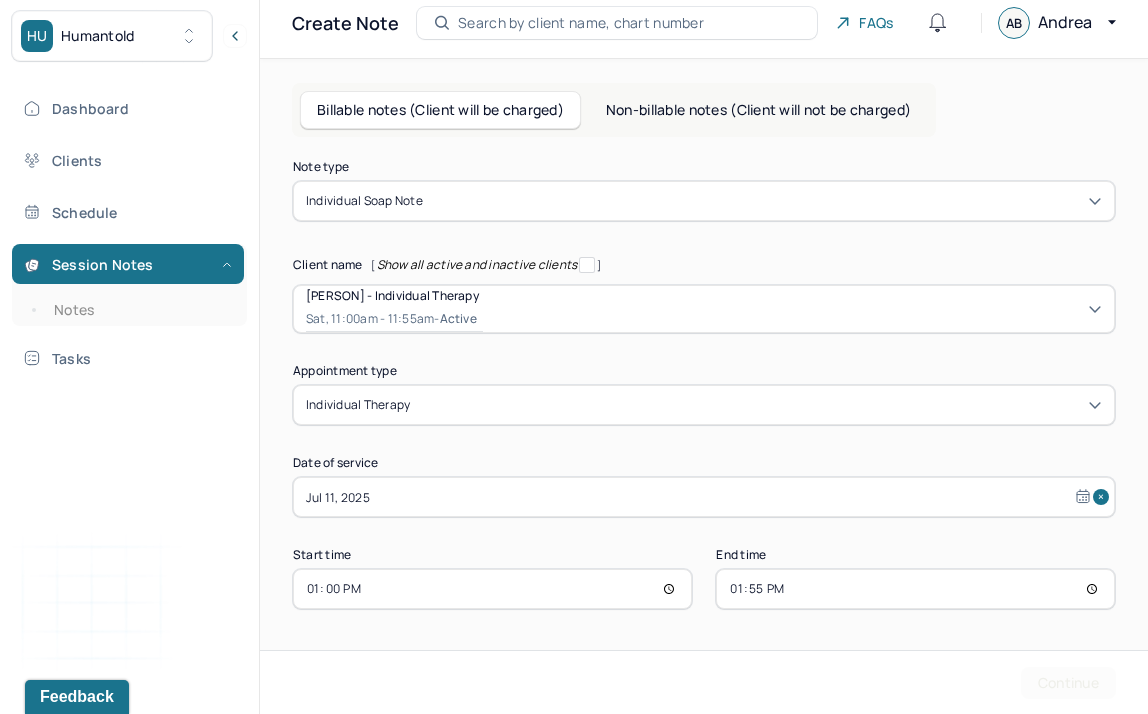 scroll, scrollTop: 0, scrollLeft: 0, axis: both 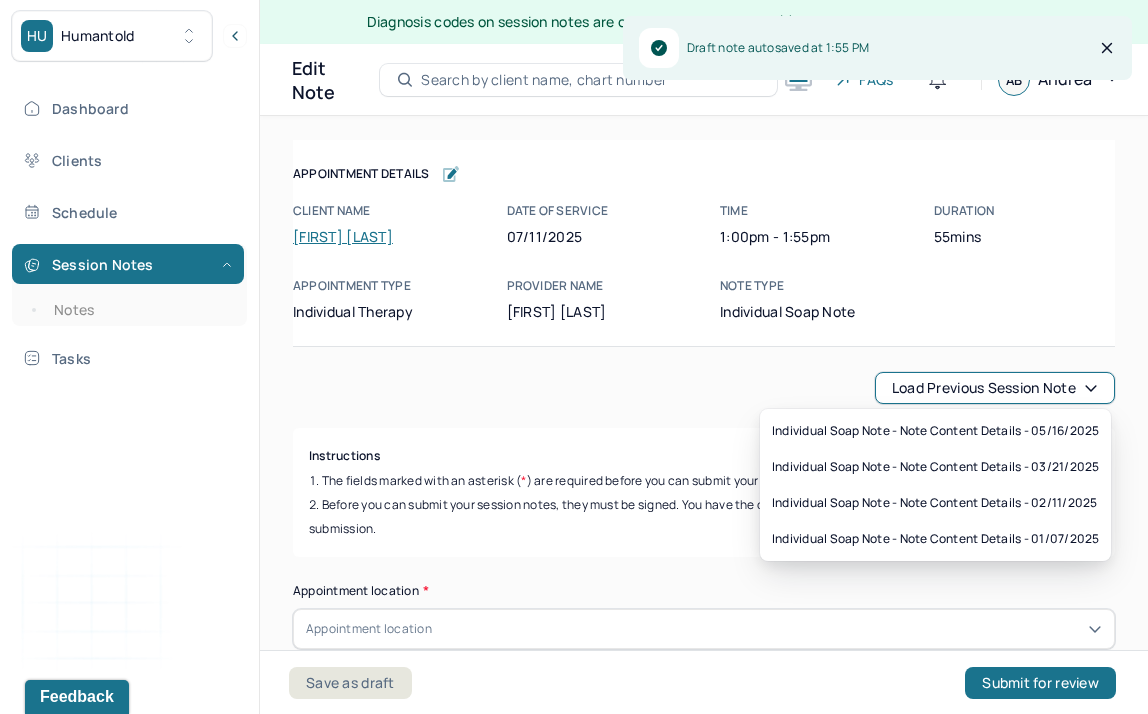 click on "Load previous session note" at bounding box center [995, 388] 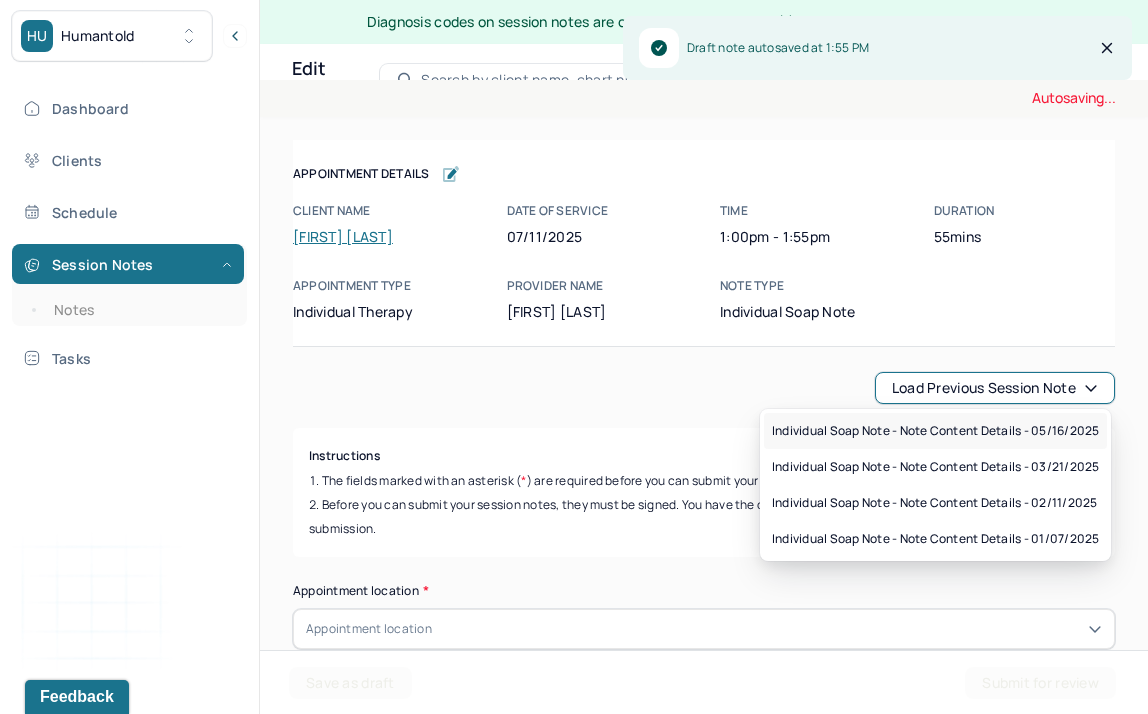 click on "Individual soap note   - Note content Details -   [DATE]" at bounding box center [935, 431] 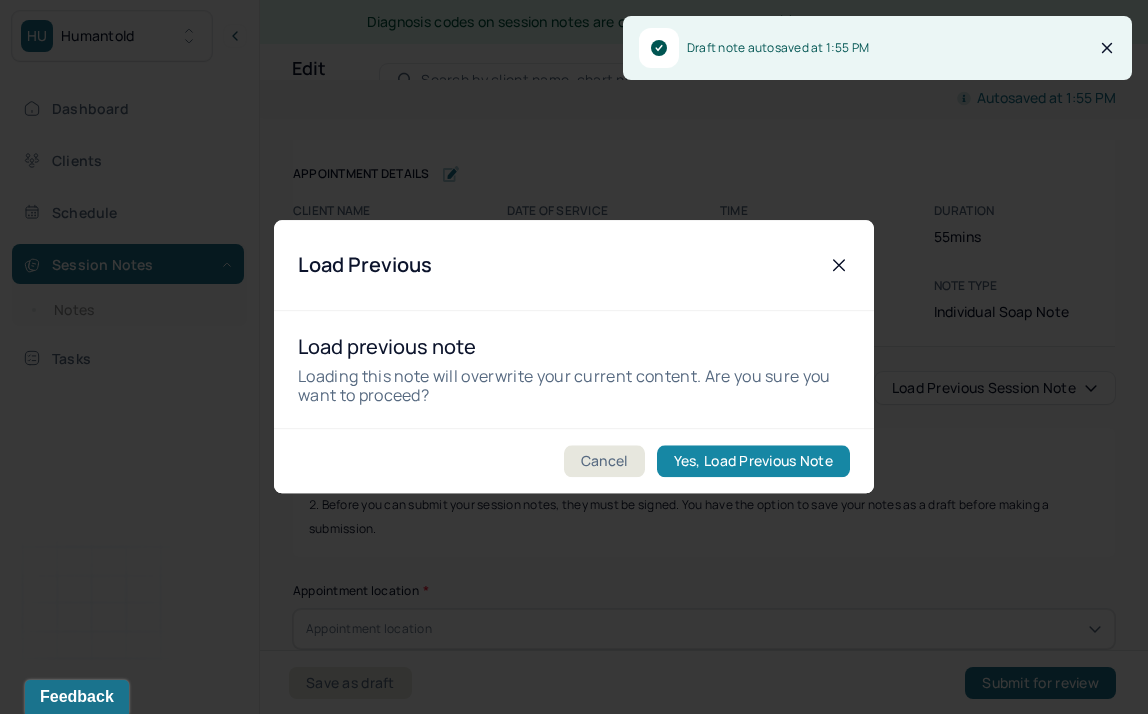 click on "Yes, Load Previous Note" at bounding box center (753, 462) 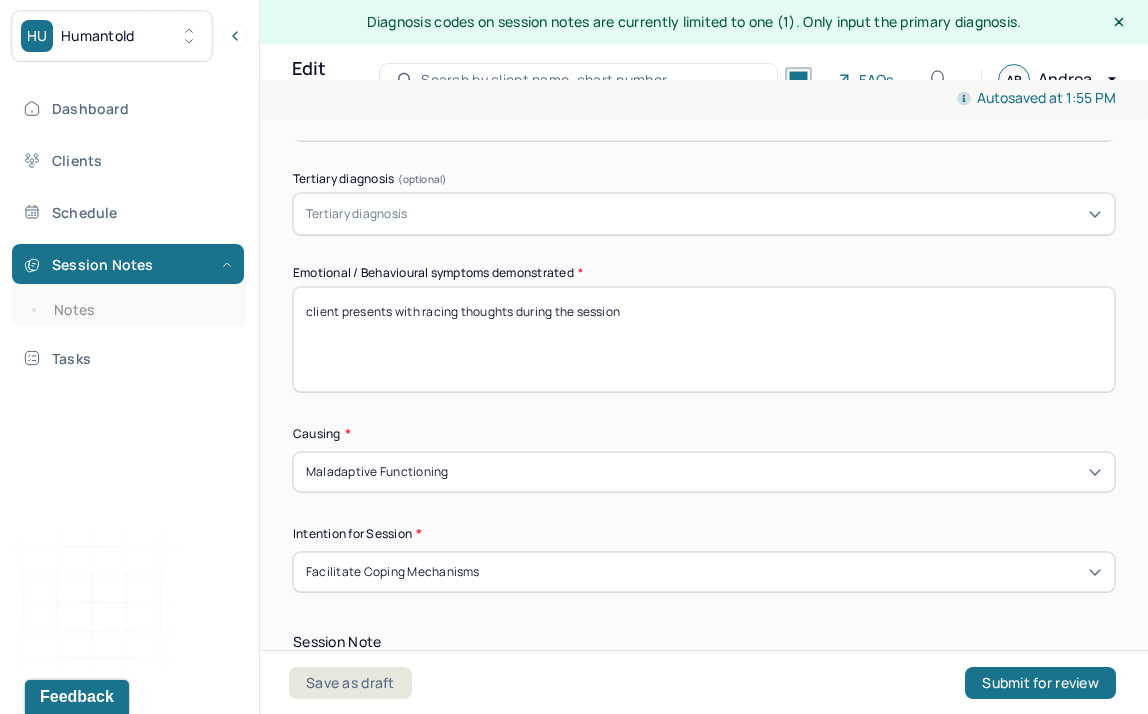scroll, scrollTop: 968, scrollLeft: 0, axis: vertical 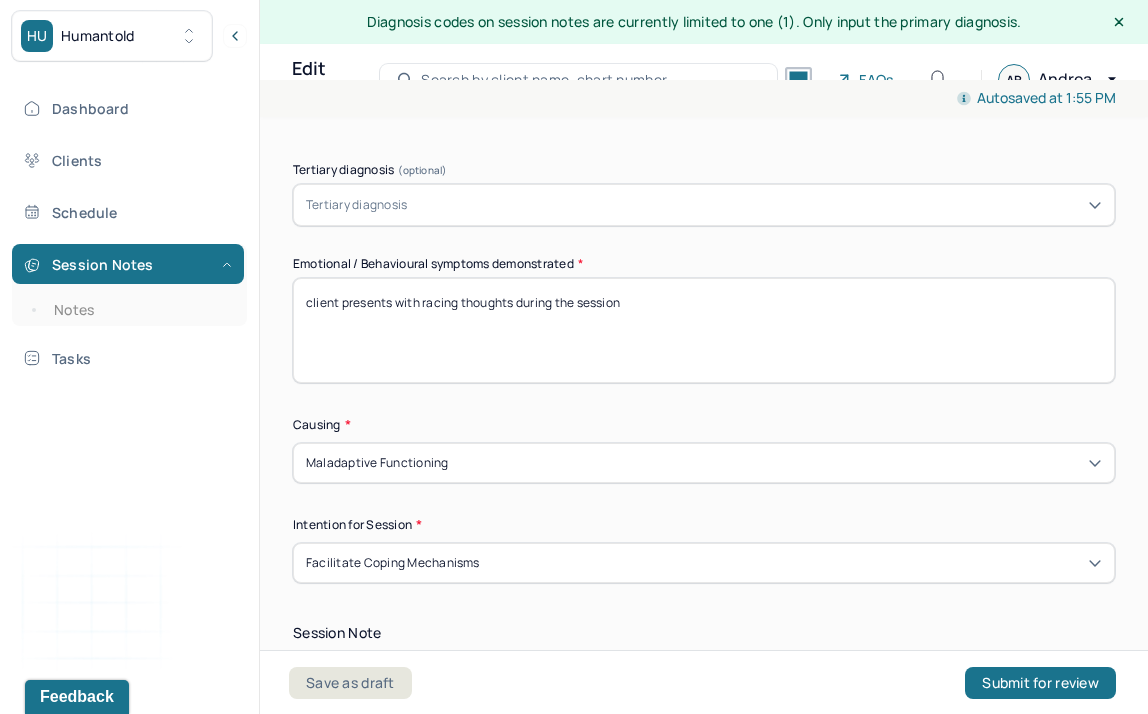 drag, startPoint x: 698, startPoint y: 291, endPoint x: 395, endPoint y: 299, distance: 303.1056 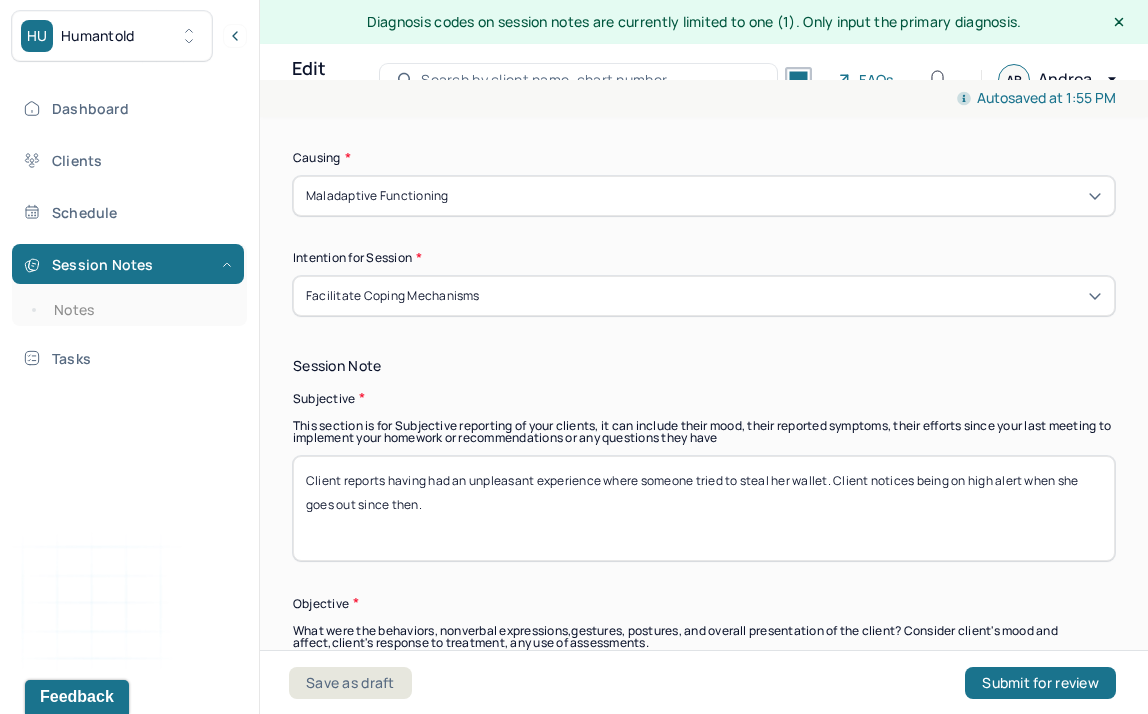 scroll, scrollTop: 1253, scrollLeft: 0, axis: vertical 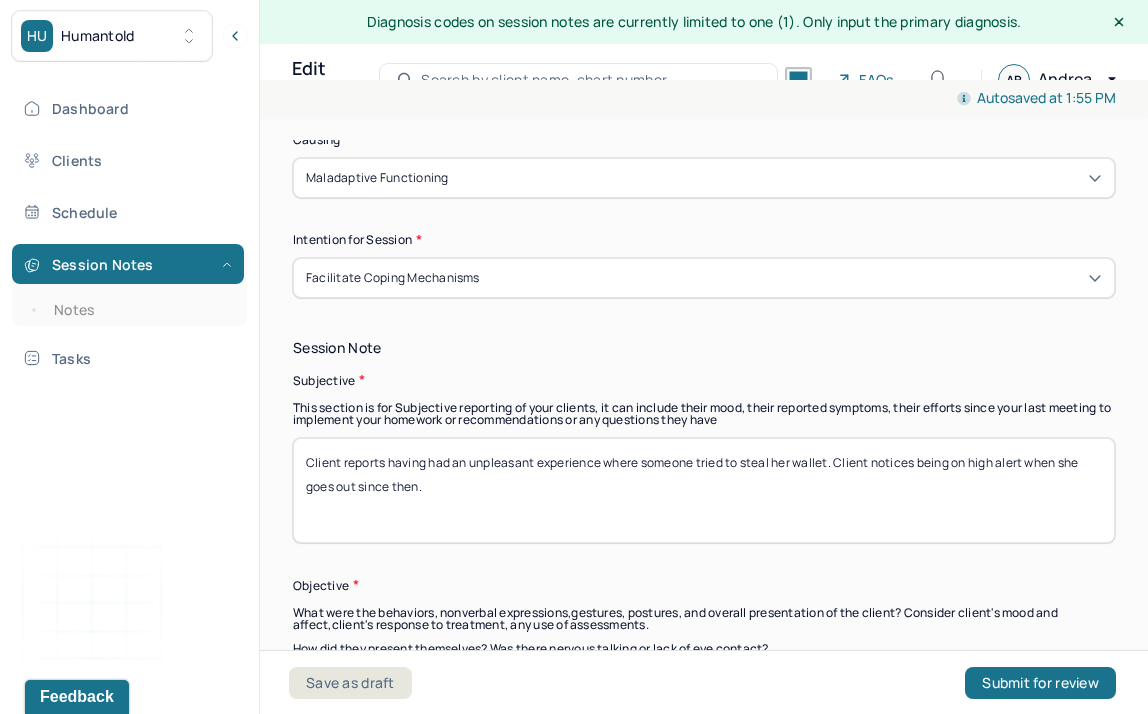 type on "client presents as eager during the session" 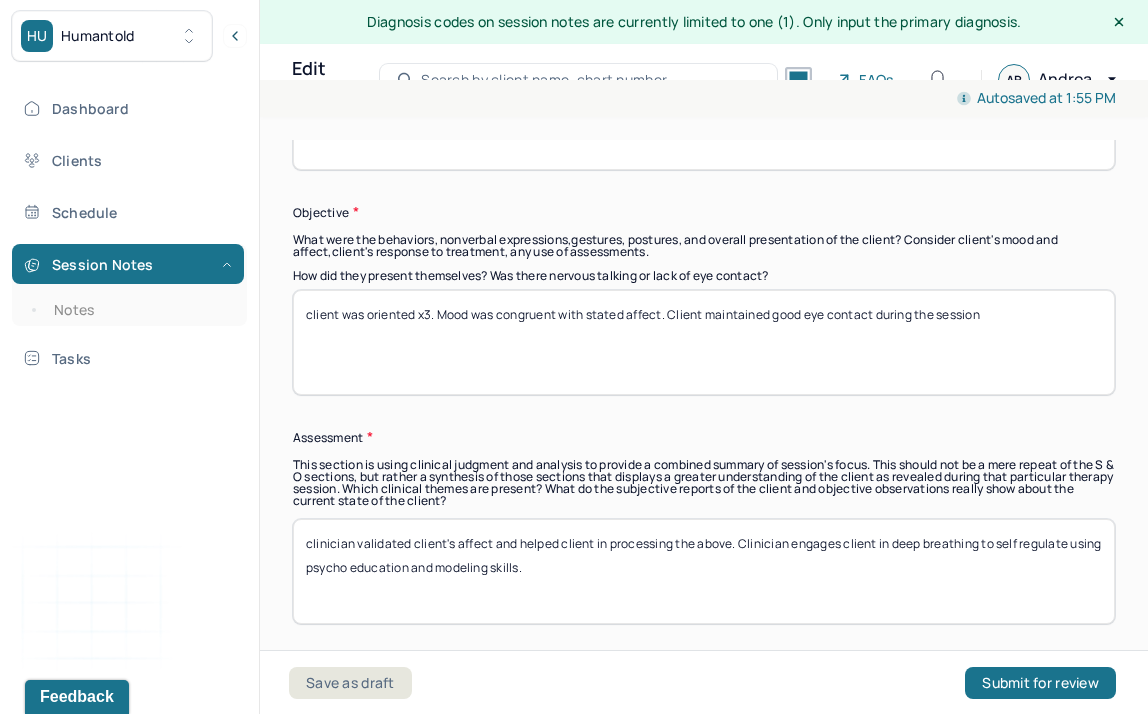 scroll, scrollTop: 1766, scrollLeft: 0, axis: vertical 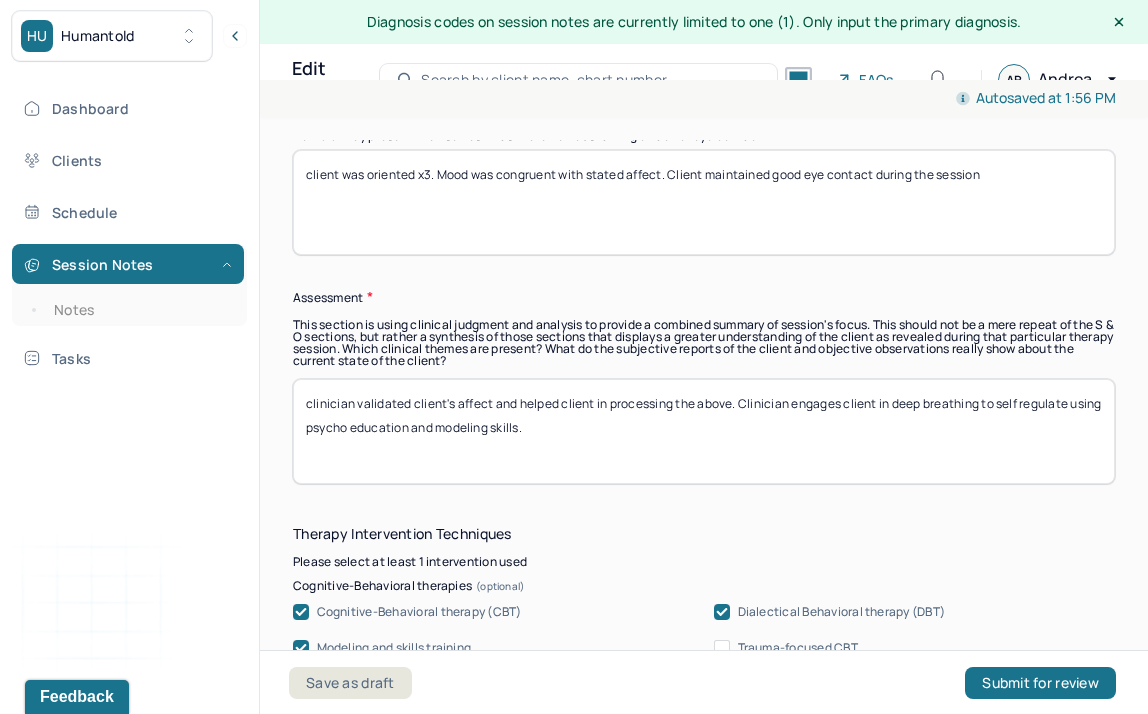type on "Client reports struggling with job security as she thinks there might be lay offs happening soon." 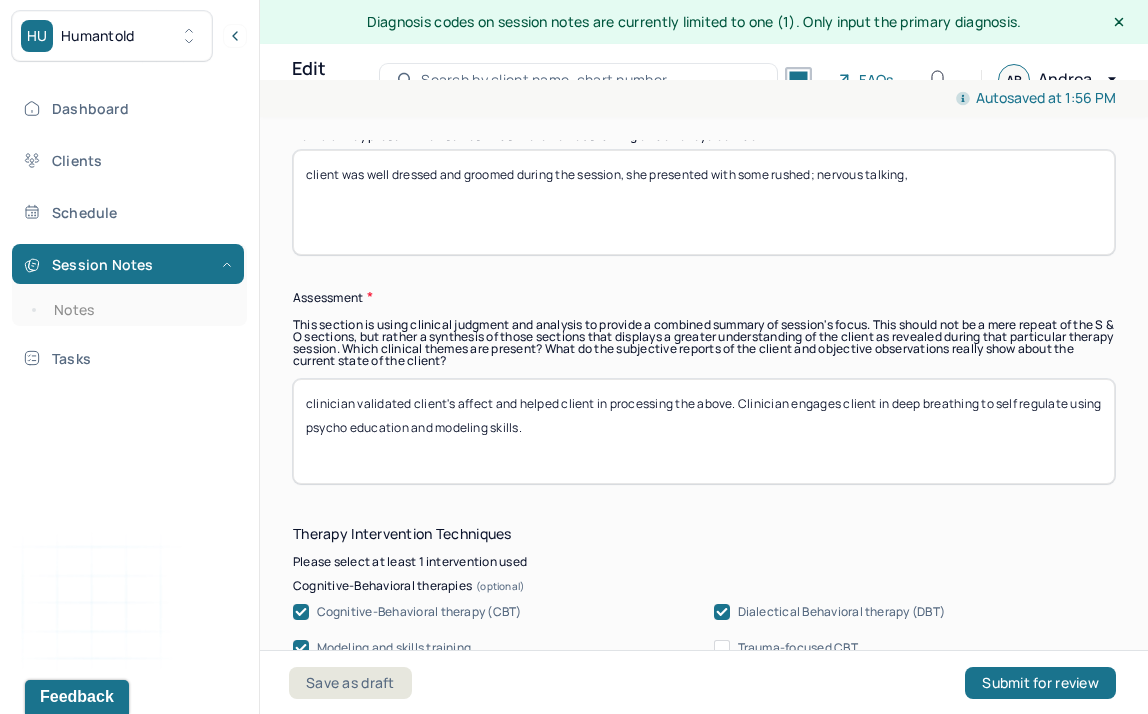 click on "client was well dressed and groomed during the session, she presented with some rushed; nervoous talking," at bounding box center [704, 202] 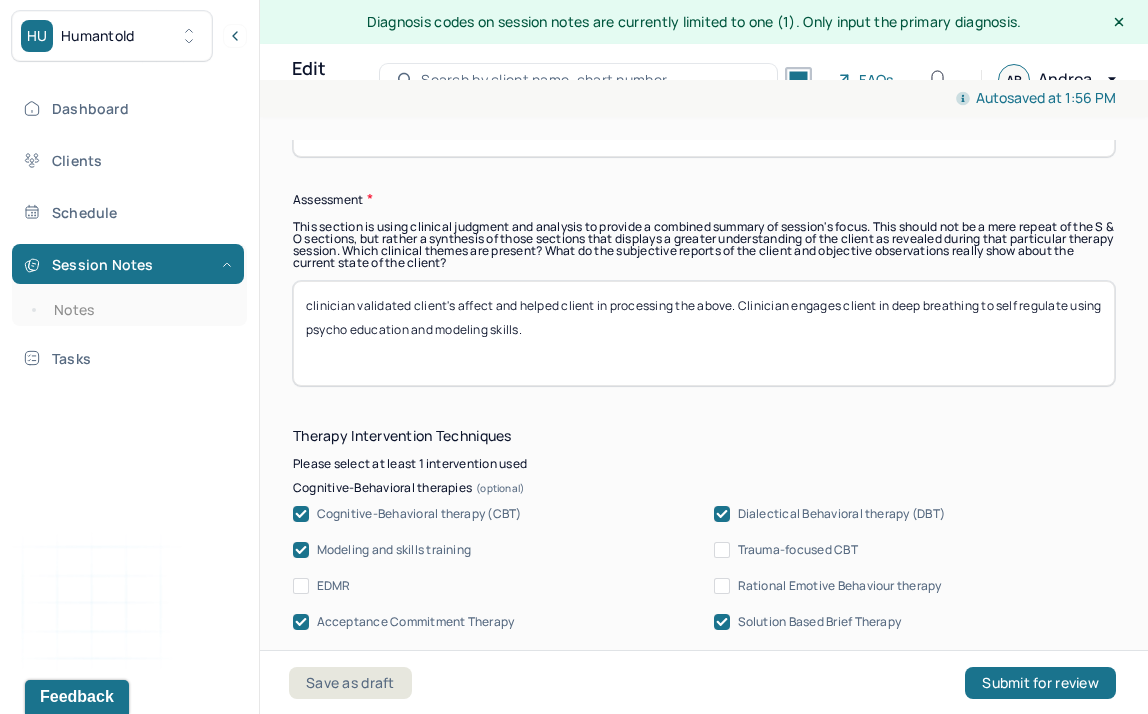 scroll, scrollTop: 1871, scrollLeft: 0, axis: vertical 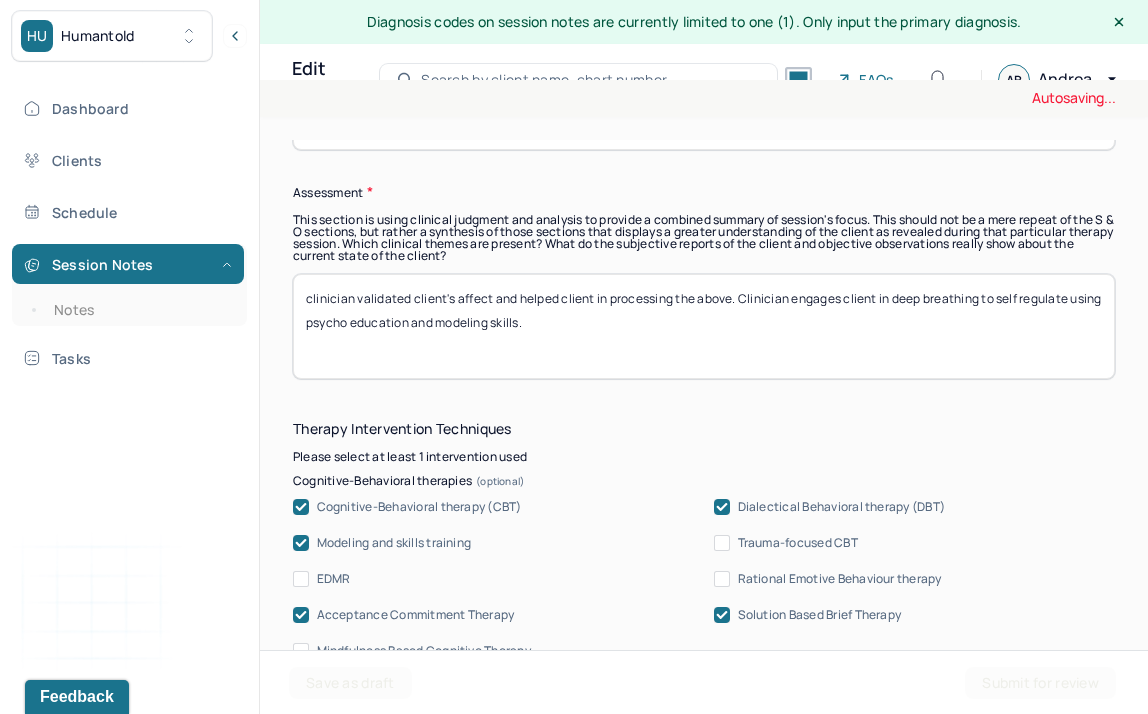 type on "client was well dressed and groomed during the session, she presented with some rushed; nervous talking." 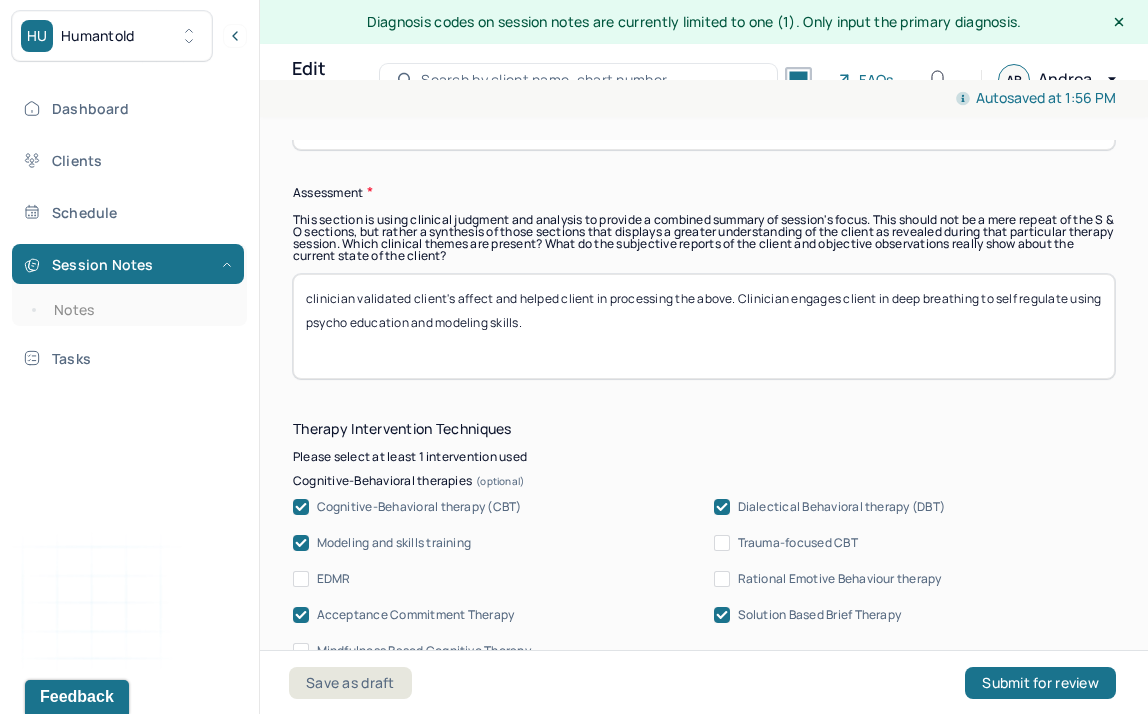 drag, startPoint x: 543, startPoint y: 337, endPoint x: 479, endPoint y: 283, distance: 83.737686 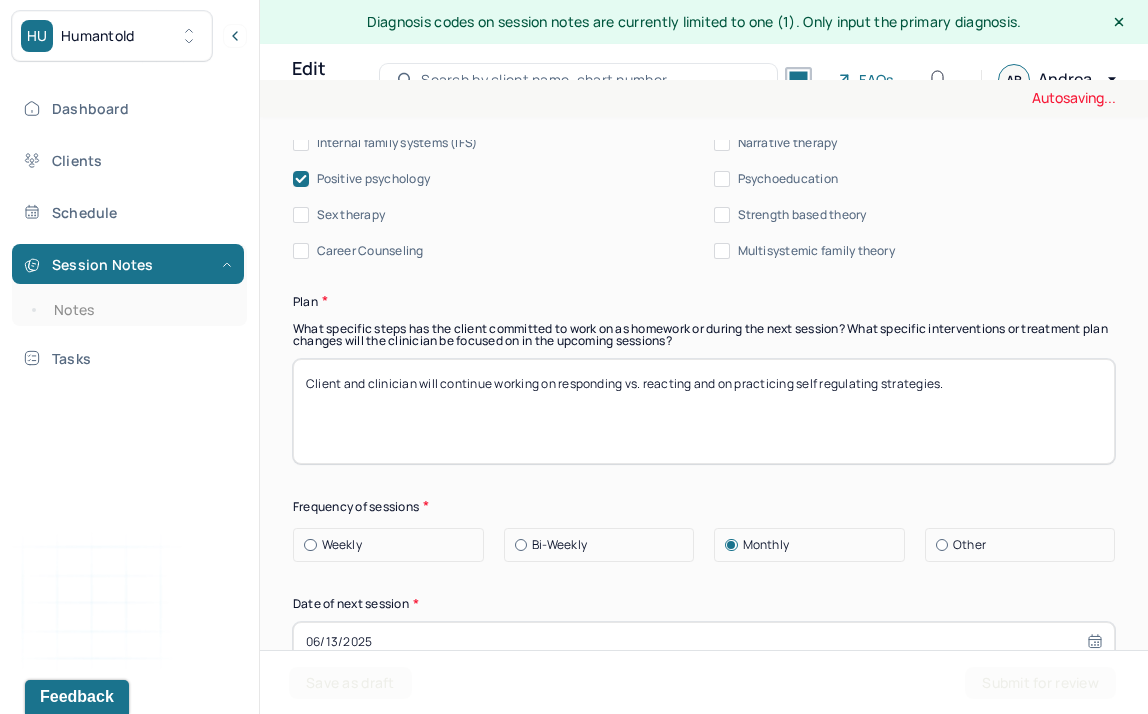 scroll, scrollTop: 2675, scrollLeft: 0, axis: vertical 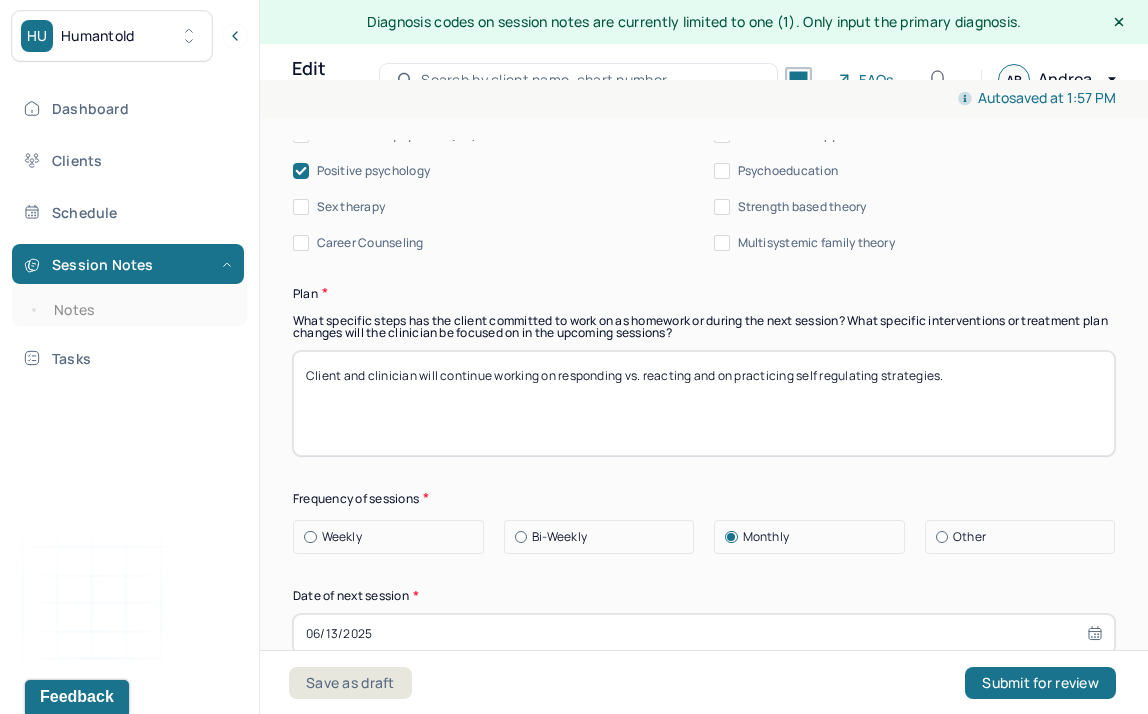 type on "clinician validated client's affect and asked open ended questions to help client process the above. Client and clinician used solution focused therapy to focus on what client has control over and let go of what she does not." 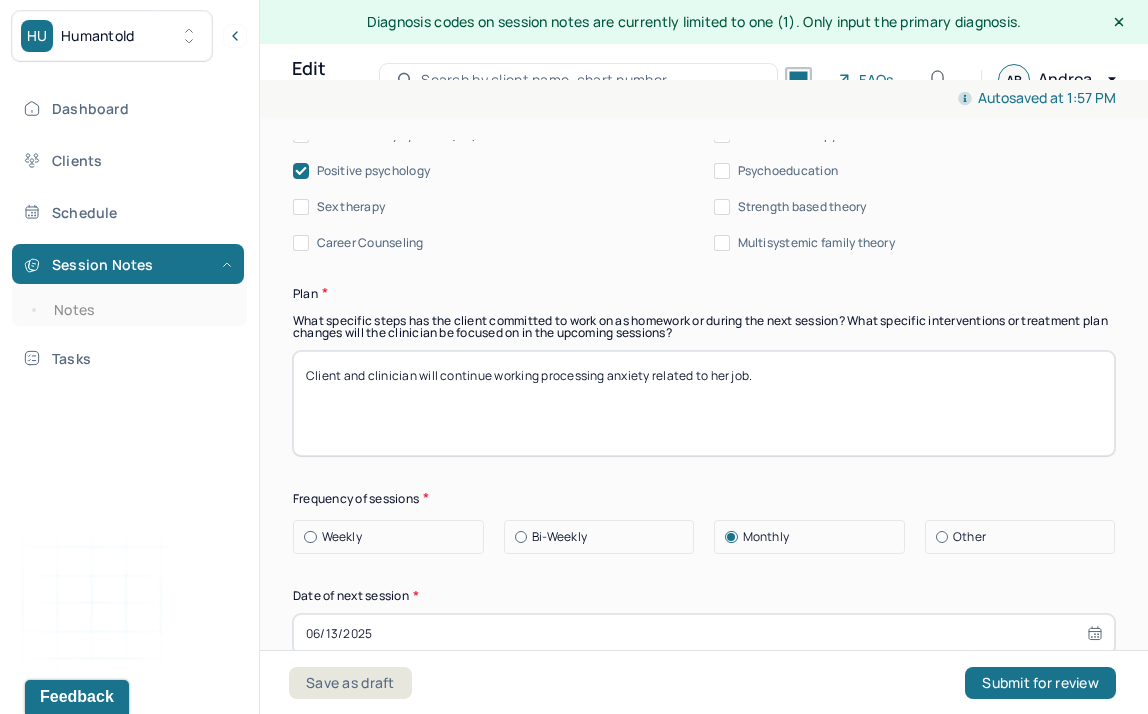 scroll, scrollTop: 2805, scrollLeft: 0, axis: vertical 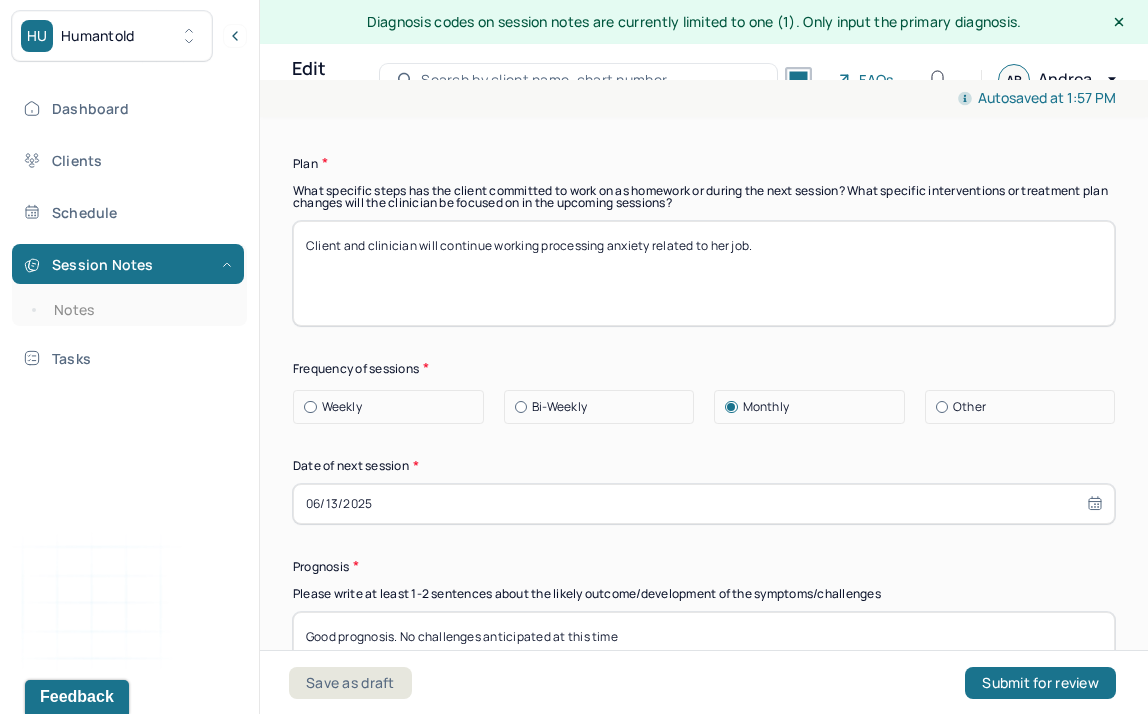 type on "Client and clinician will continue working processing anxiety related to her job." 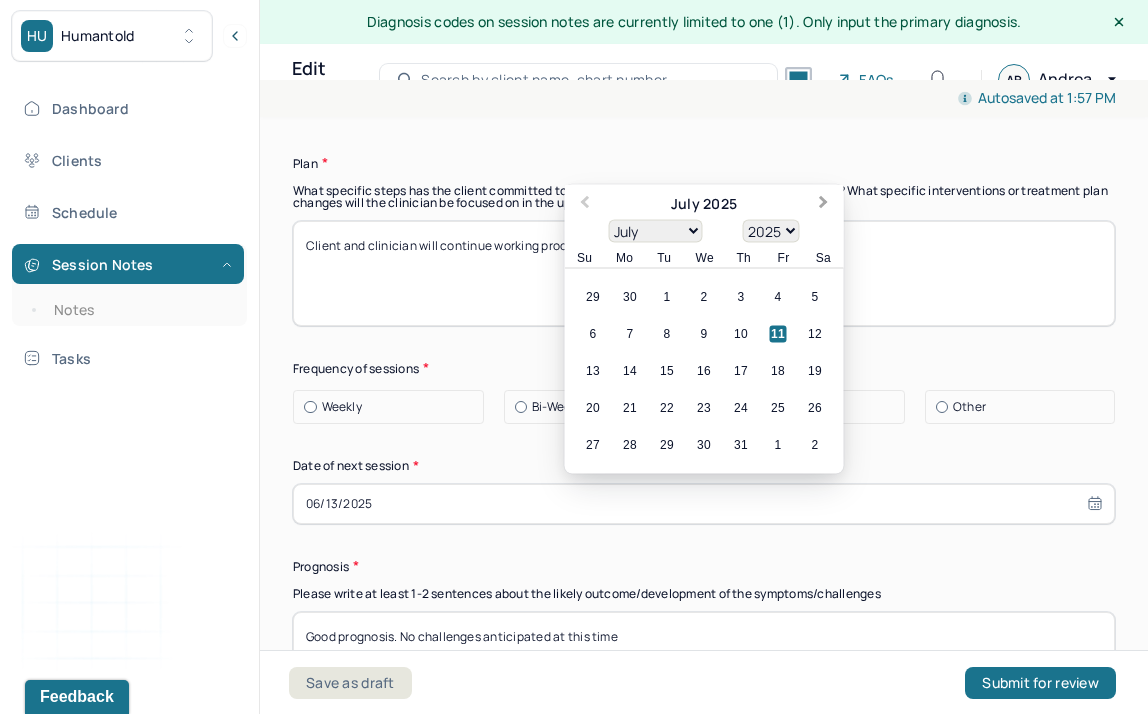 click on "Next Month" at bounding box center [826, 205] 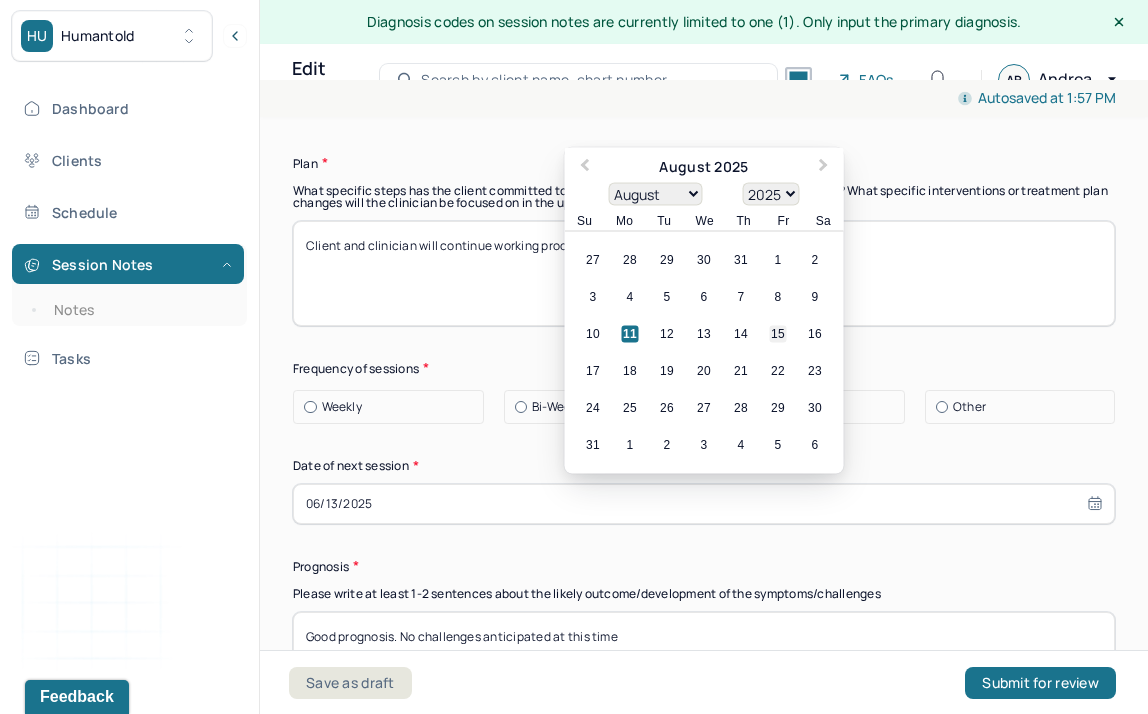 click on "15" at bounding box center (778, 333) 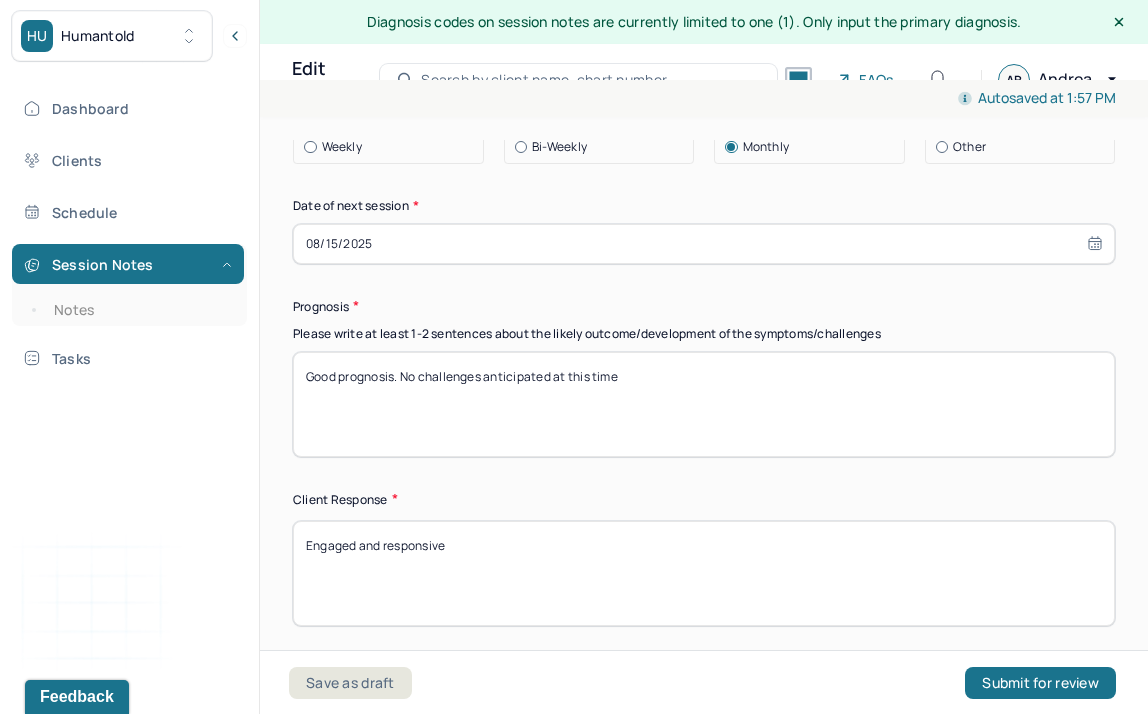scroll, scrollTop: 3194, scrollLeft: 0, axis: vertical 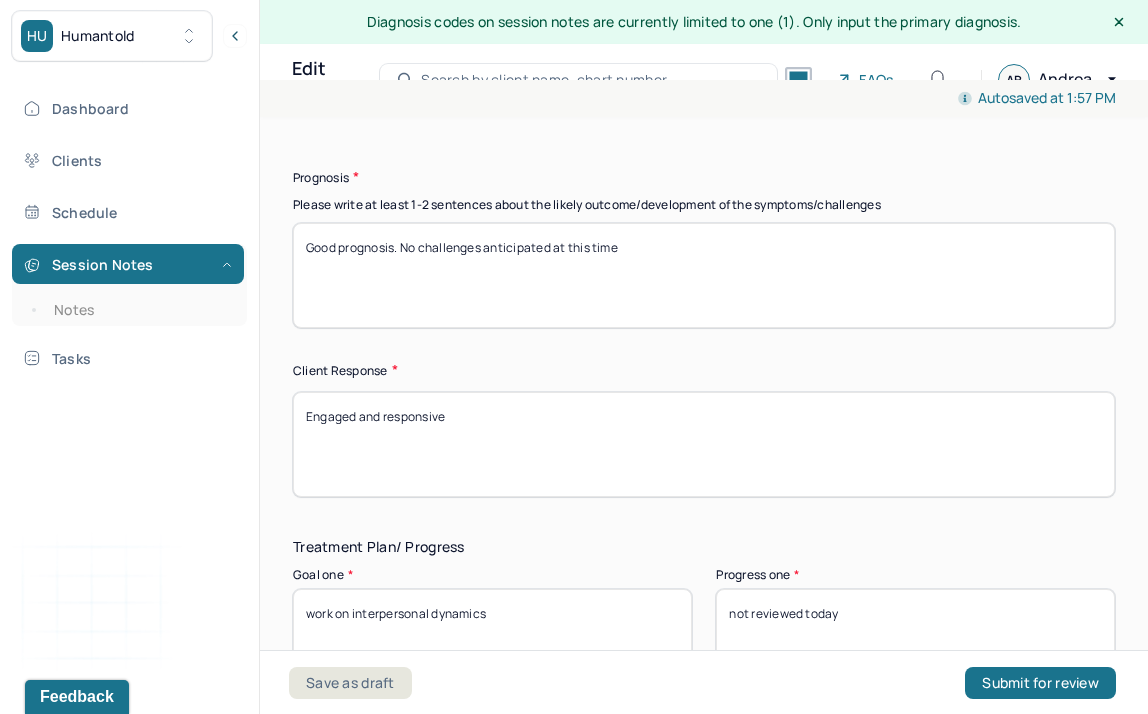 drag, startPoint x: 695, startPoint y: 258, endPoint x: 405, endPoint y: 239, distance: 290.62173 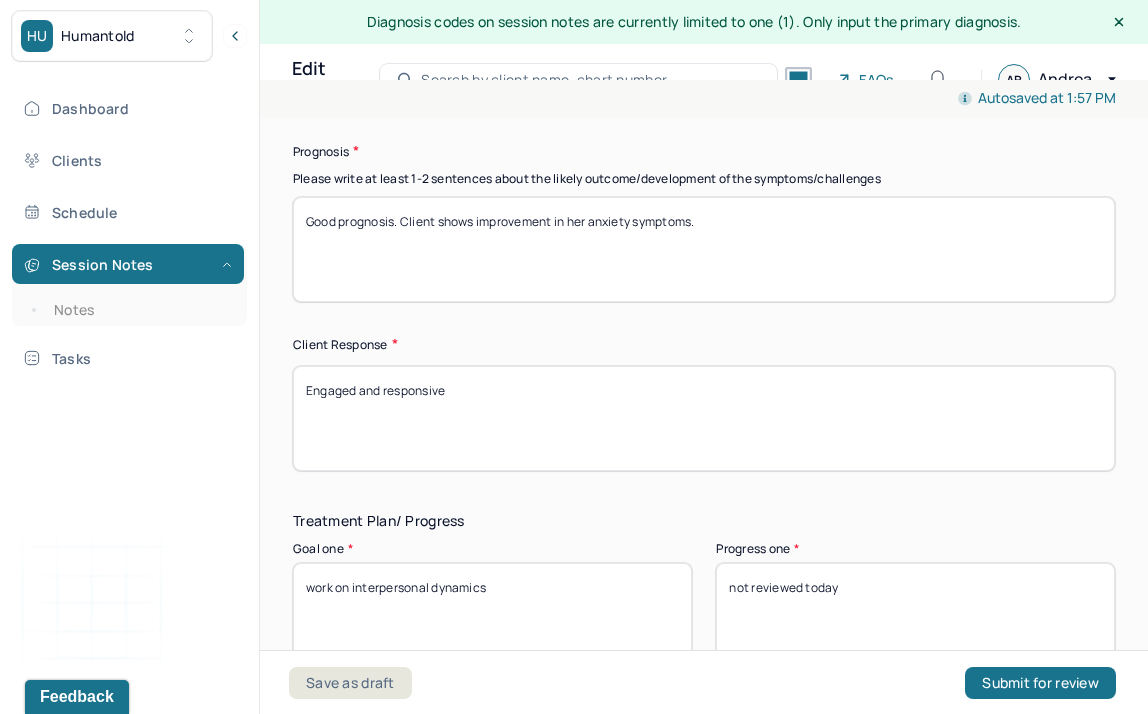 scroll, scrollTop: 3221, scrollLeft: 0, axis: vertical 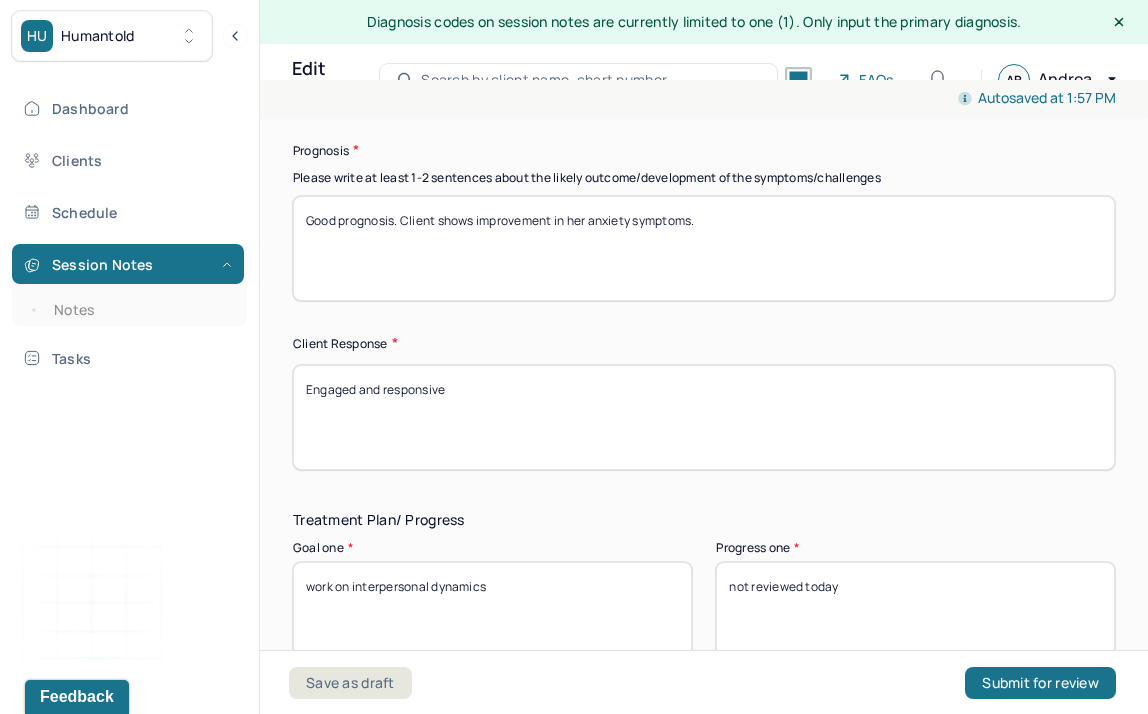 type on "Good prognosis. Client shows improvement in her anxiety symptoms." 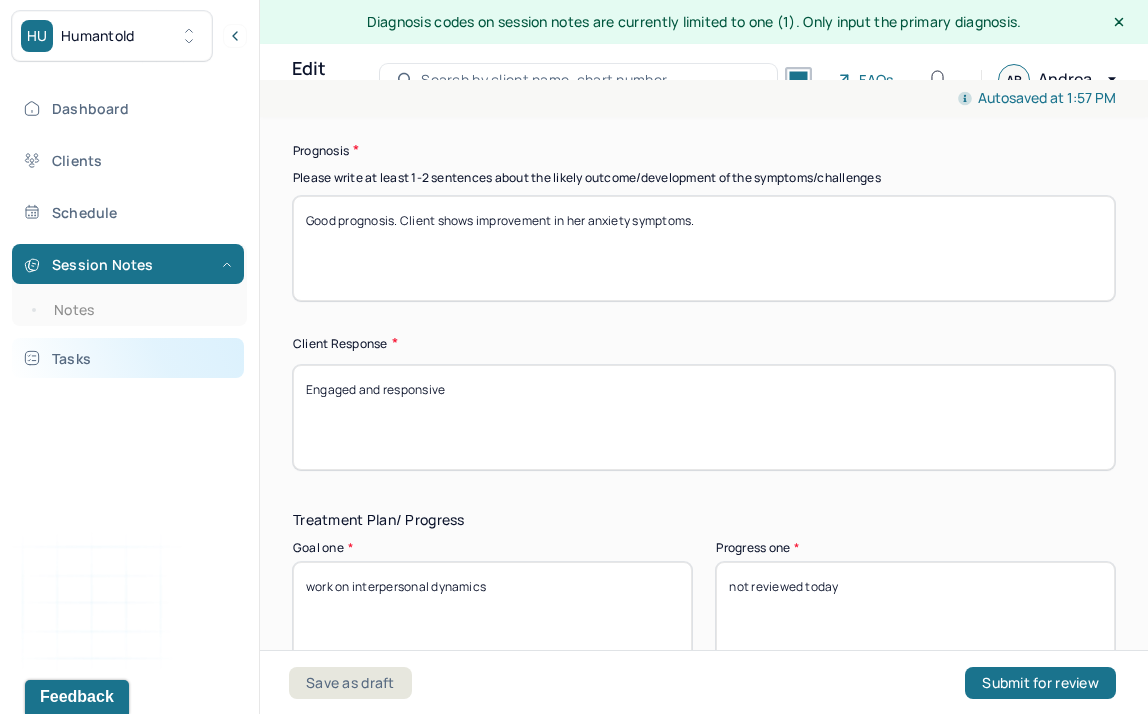 drag, startPoint x: 462, startPoint y: 384, endPoint x: 233, endPoint y: 371, distance: 229.3687 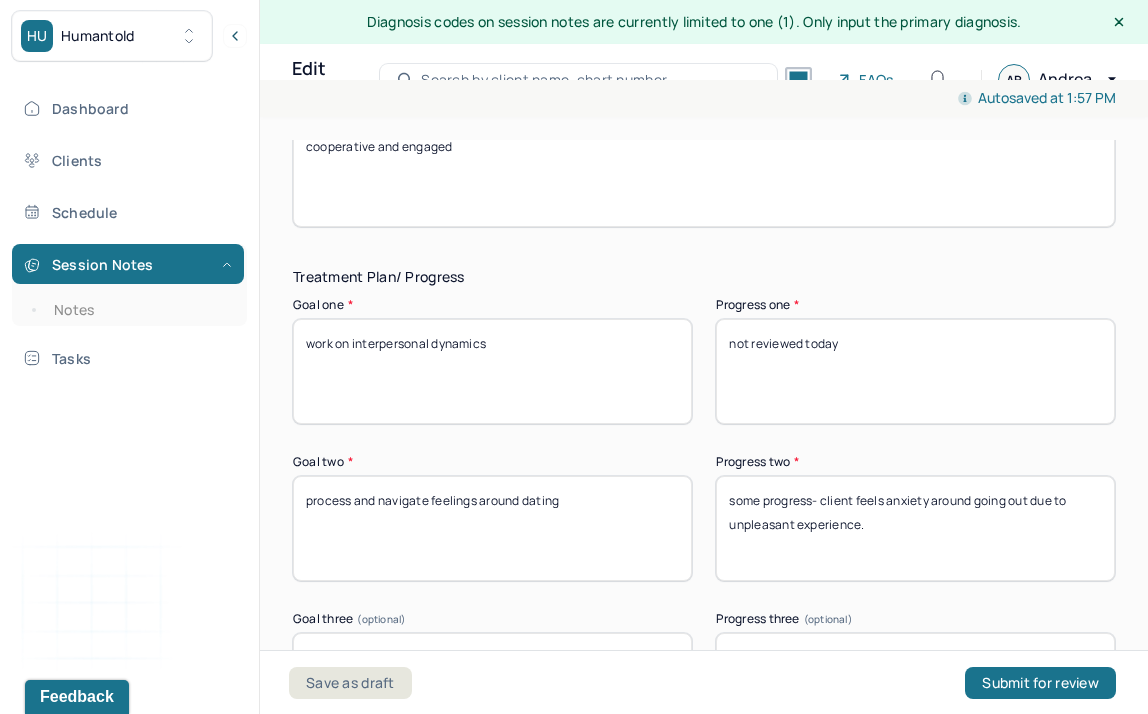 scroll, scrollTop: 3491, scrollLeft: 0, axis: vertical 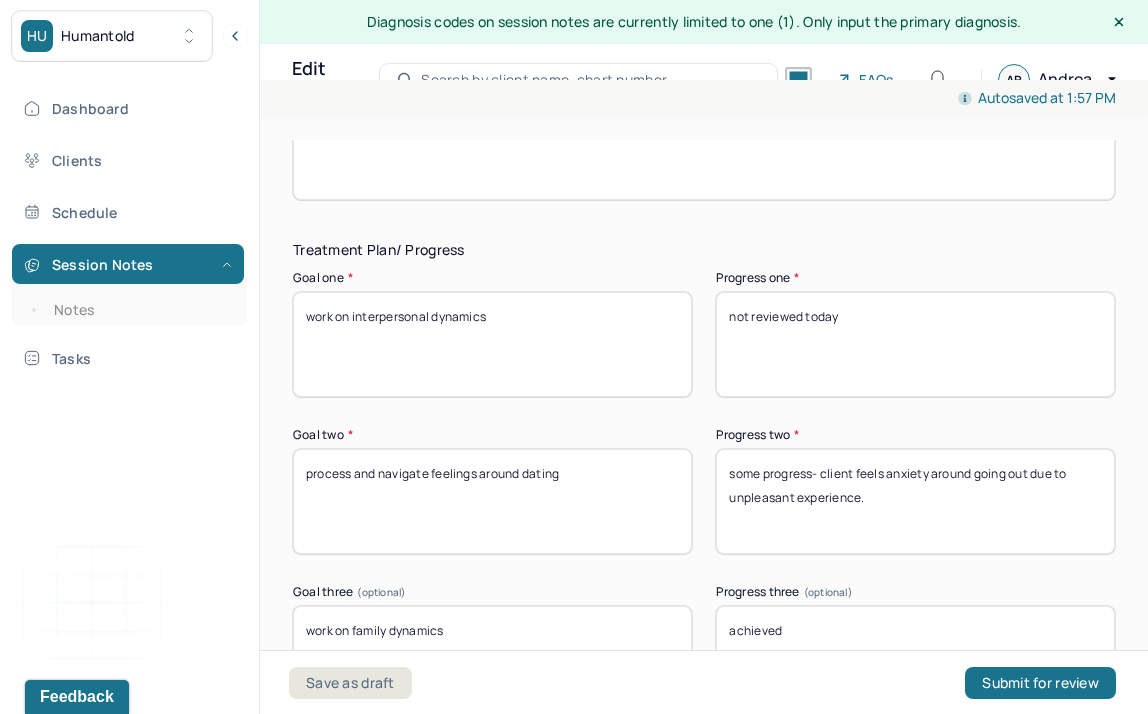 type on "cooperative and engaged" 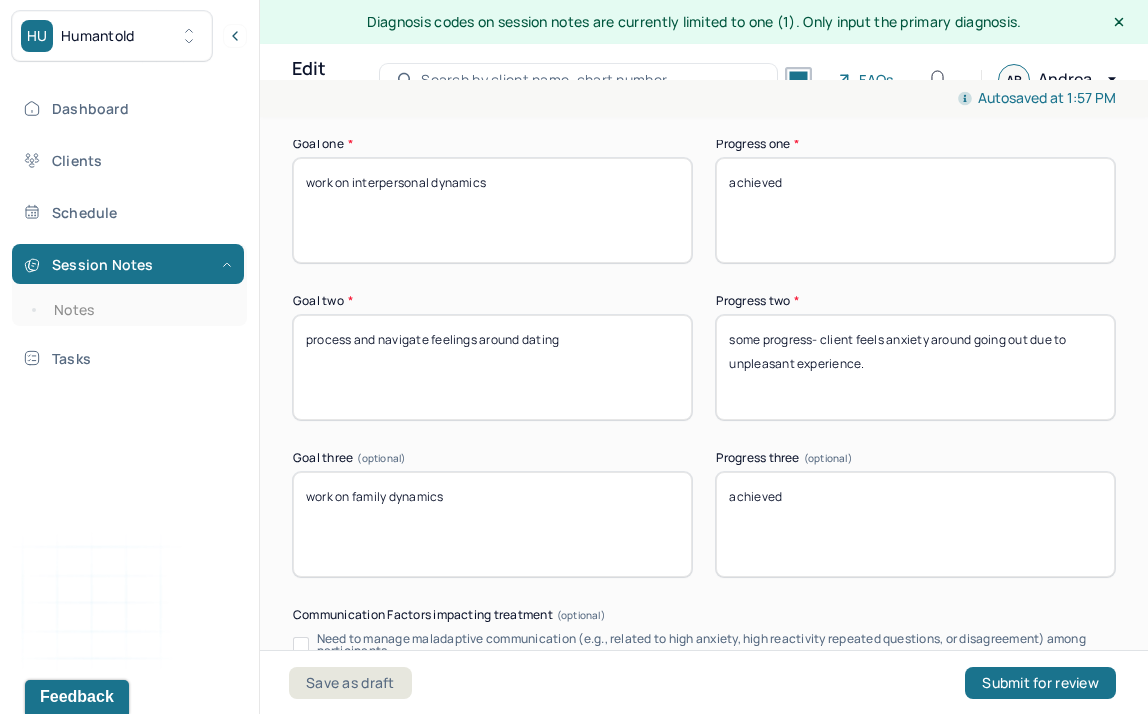 scroll, scrollTop: 3640, scrollLeft: 0, axis: vertical 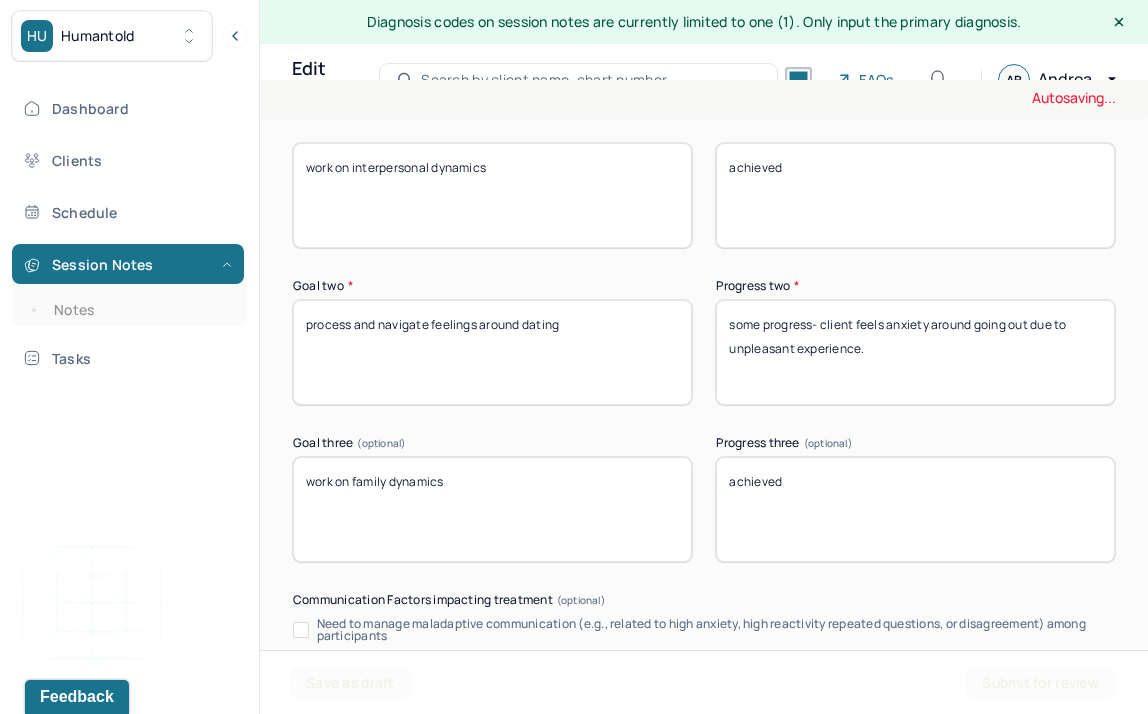 type on "achieved" 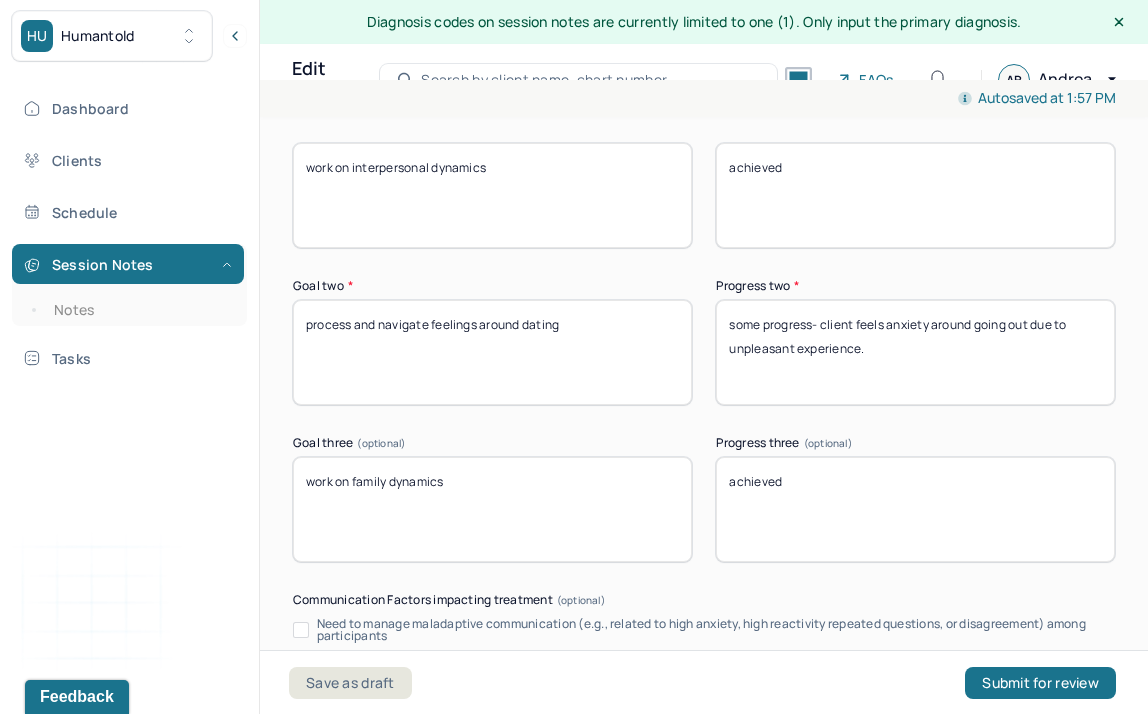 drag, startPoint x: 948, startPoint y: 349, endPoint x: 698, endPoint y: 313, distance: 252.5787 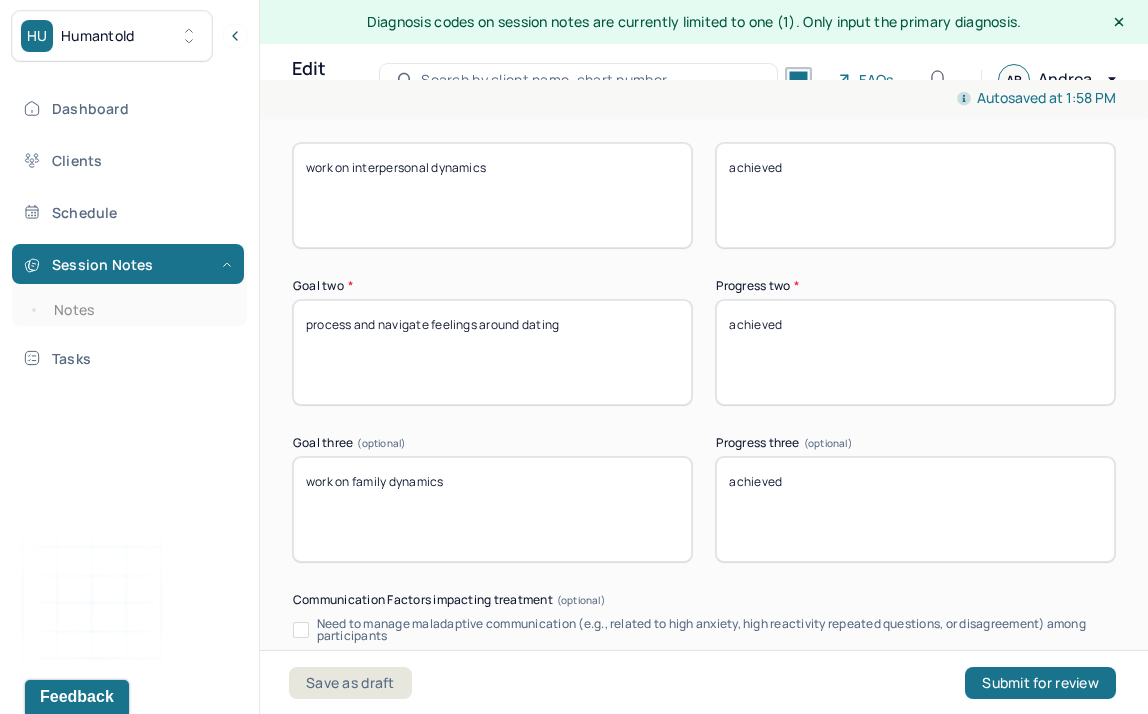 type on "achieved" 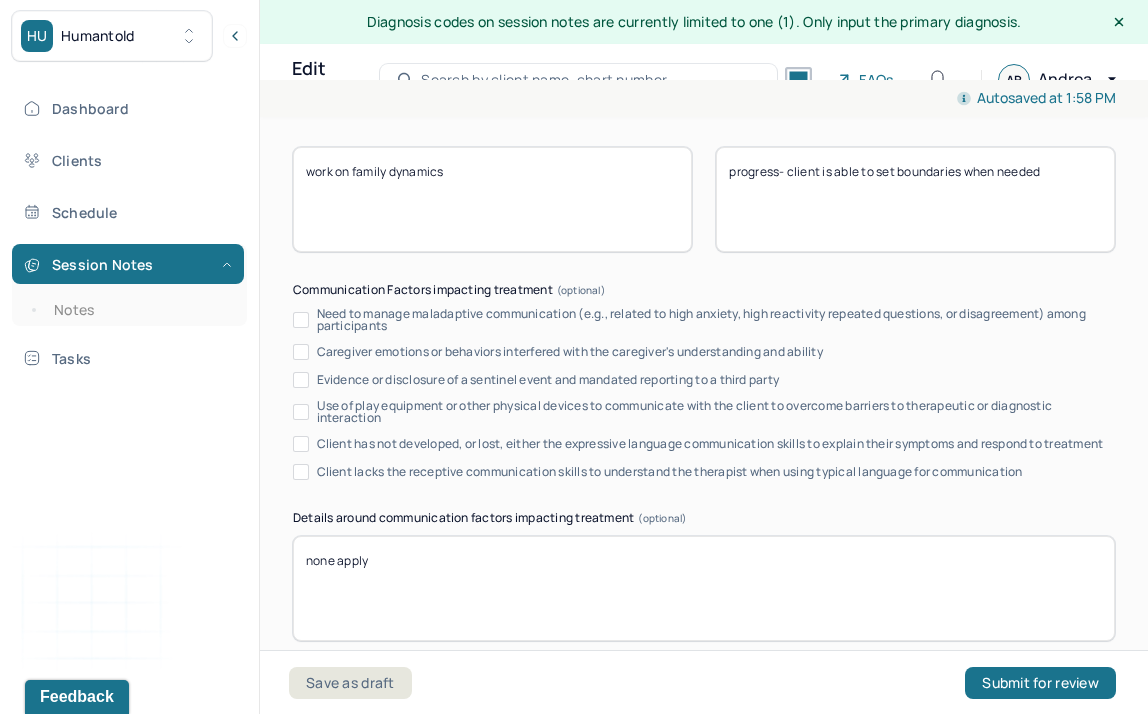 scroll, scrollTop: 4117, scrollLeft: 0, axis: vertical 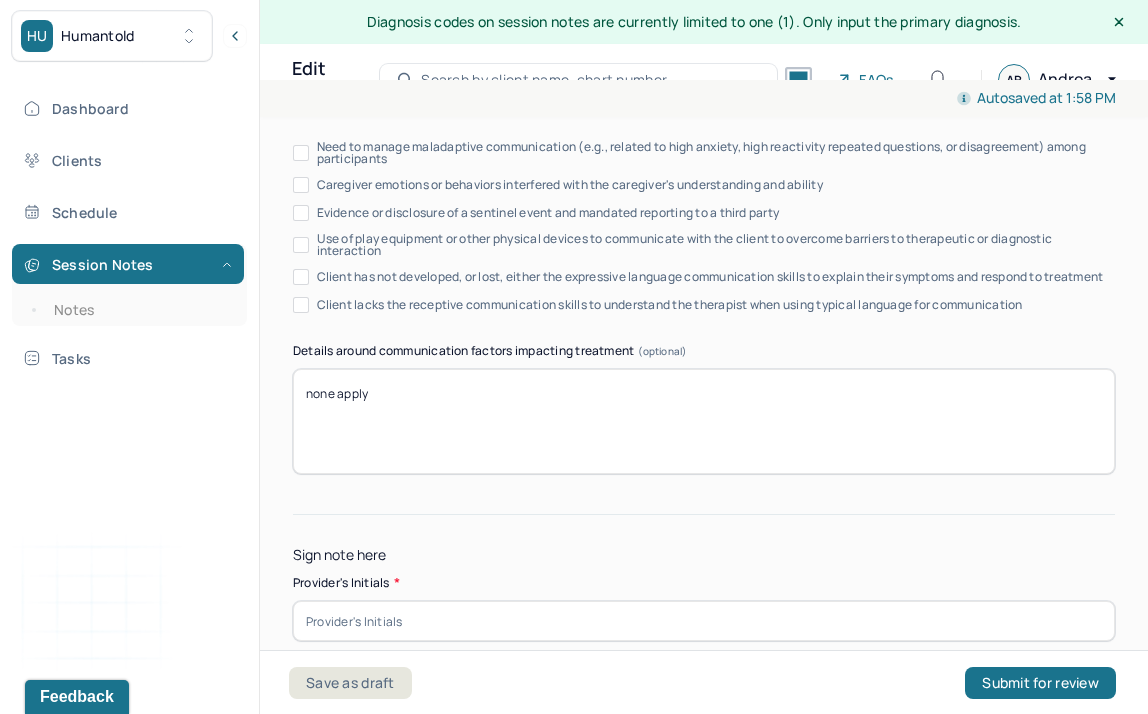 type on "progress- client is able to set boundaries when needed" 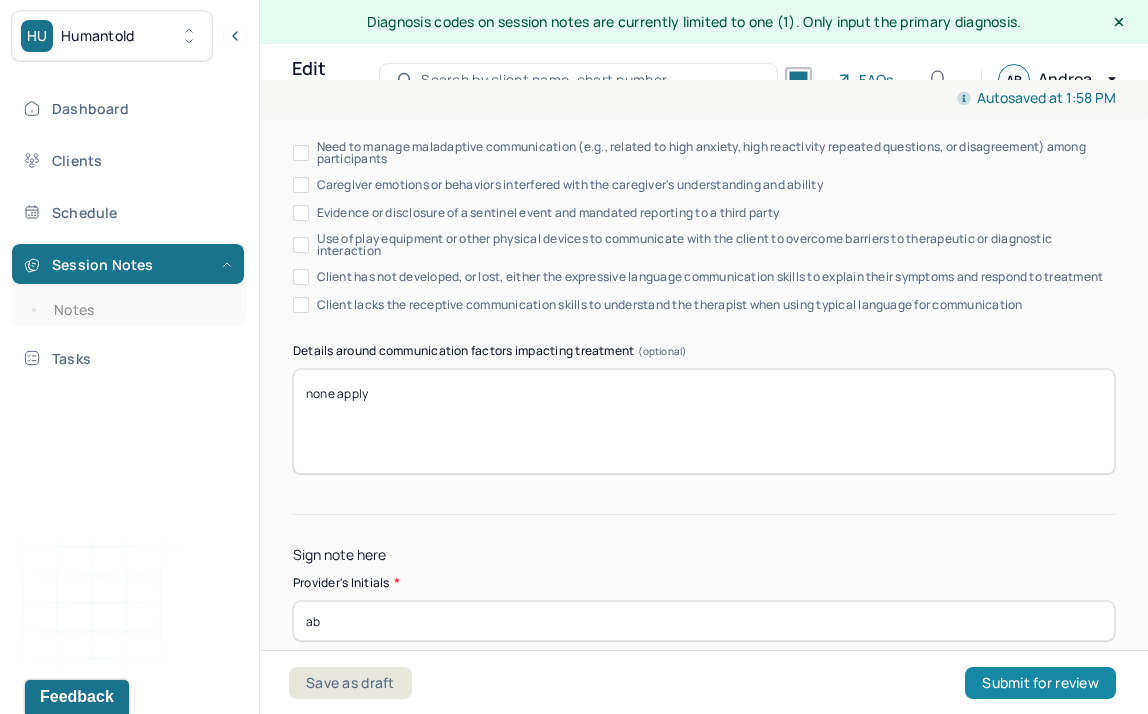 type on "ab" 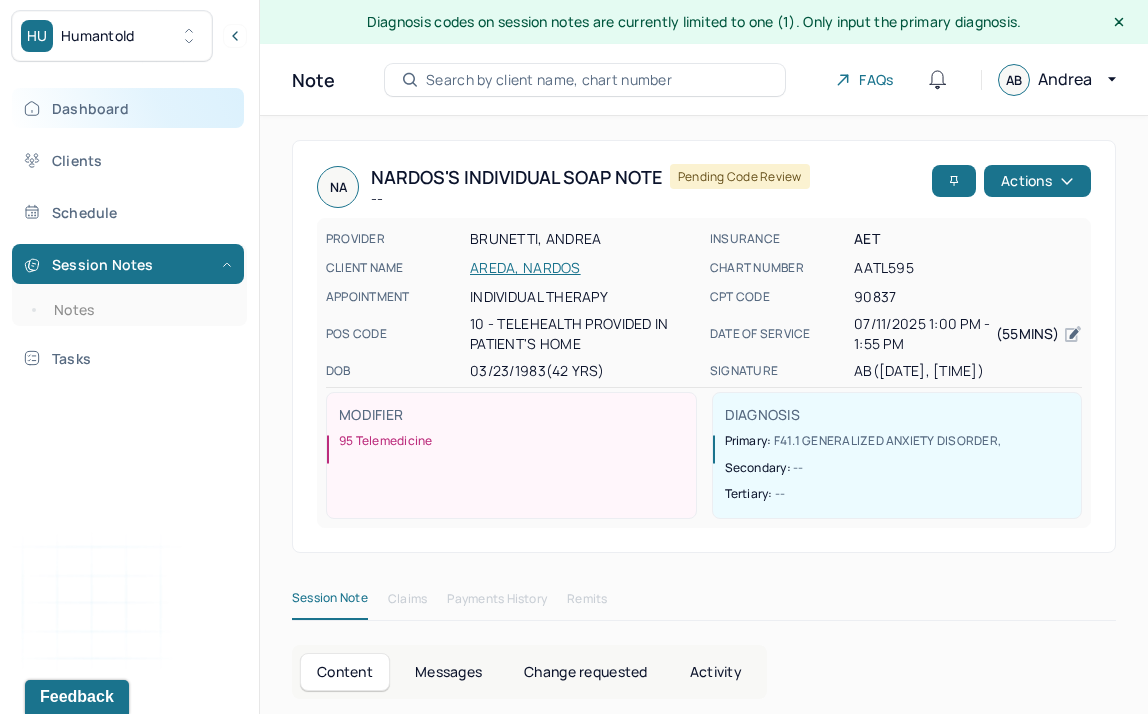 click on "Dashboard" at bounding box center [128, 108] 